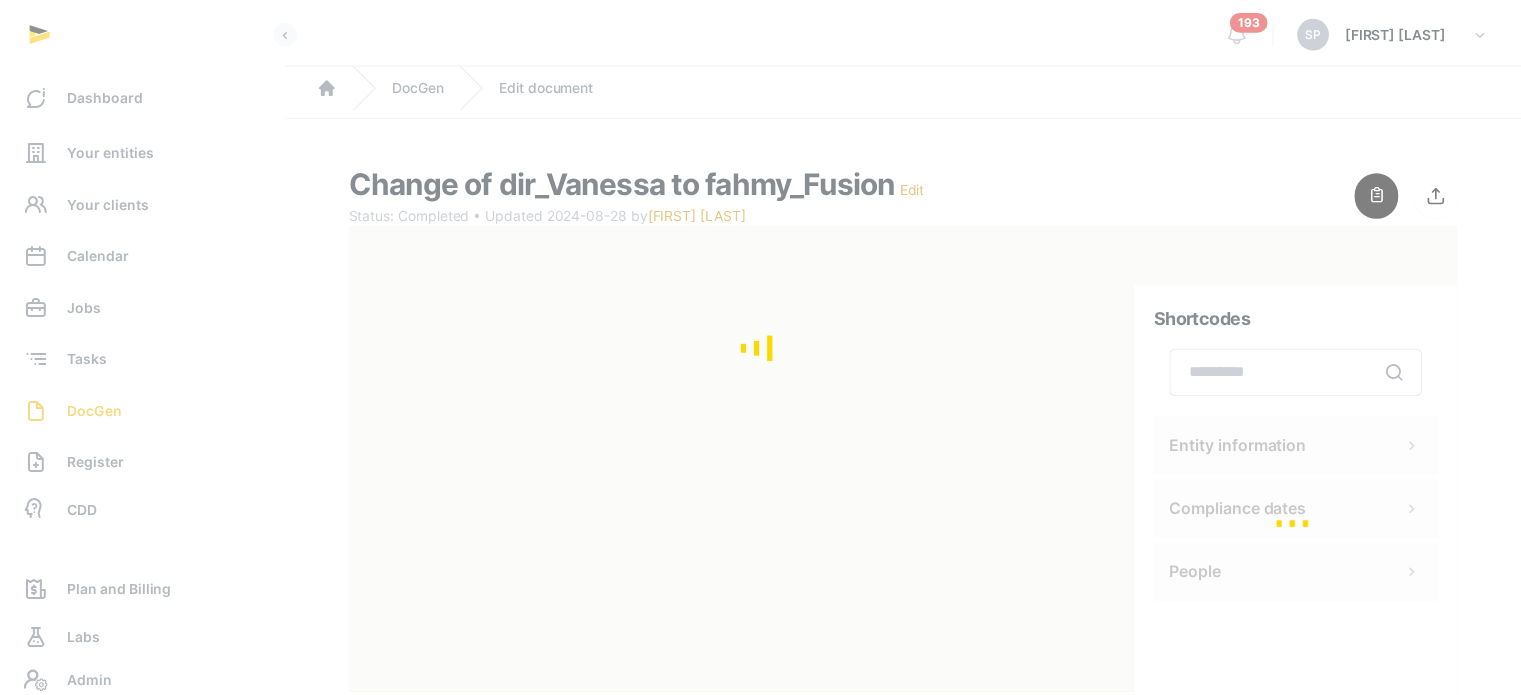 scroll, scrollTop: 0, scrollLeft: 0, axis: both 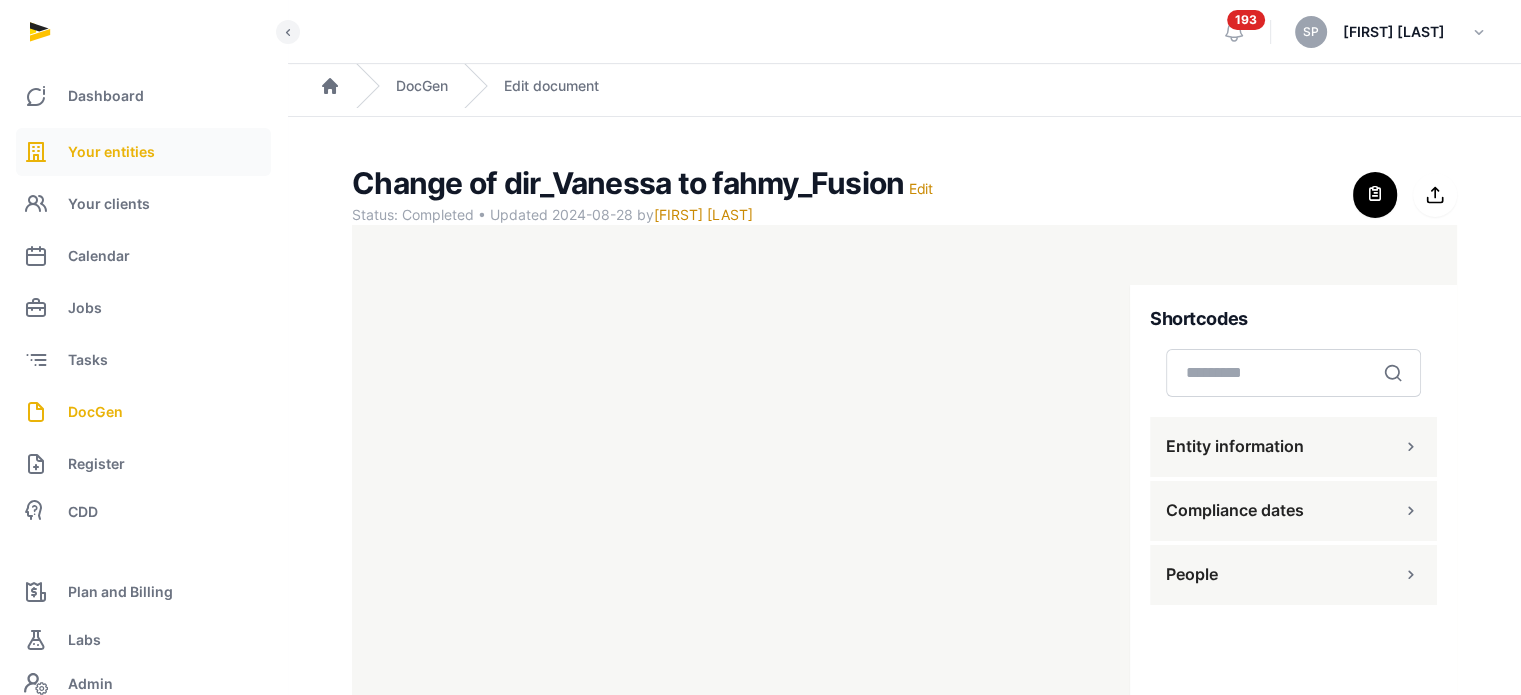 click on "Your entities" at bounding box center (143, 152) 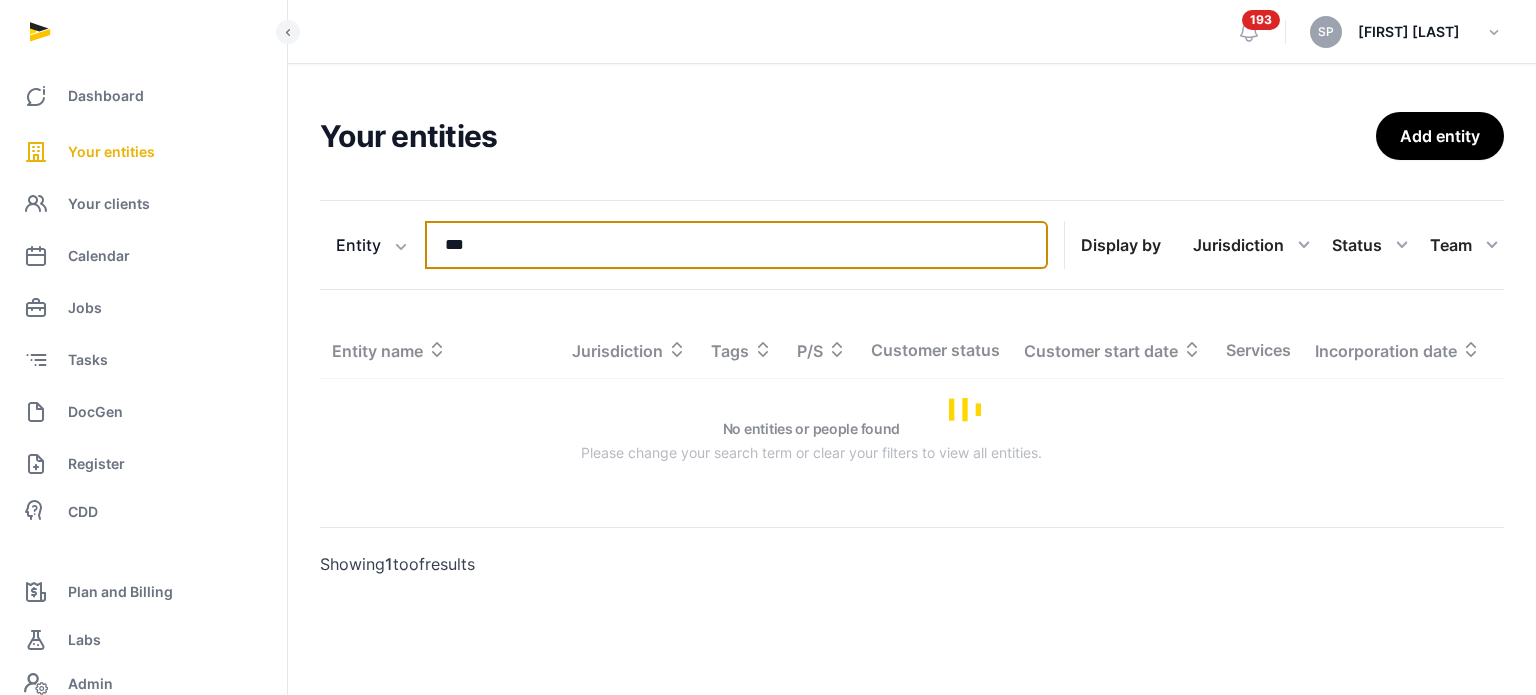 click on "***" at bounding box center [736, 245] 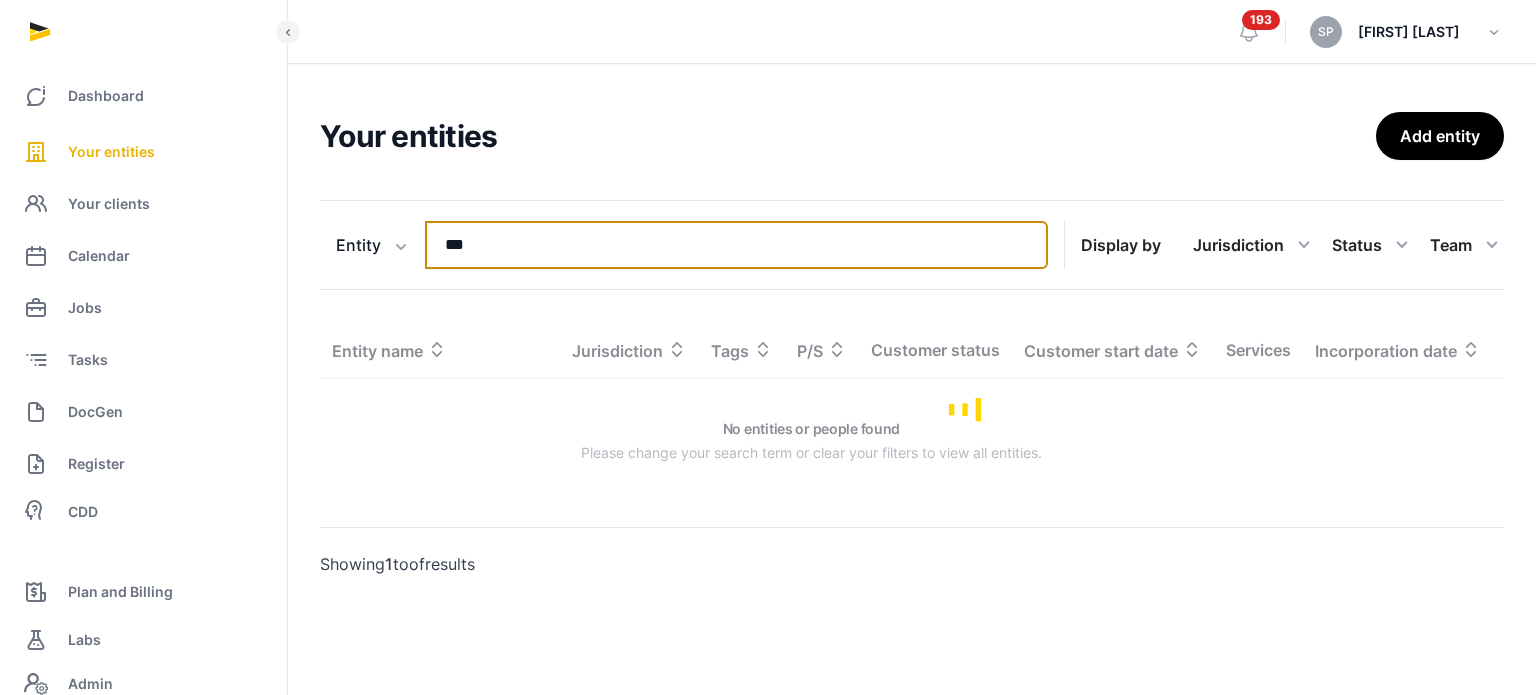 click on "***" at bounding box center (736, 245) 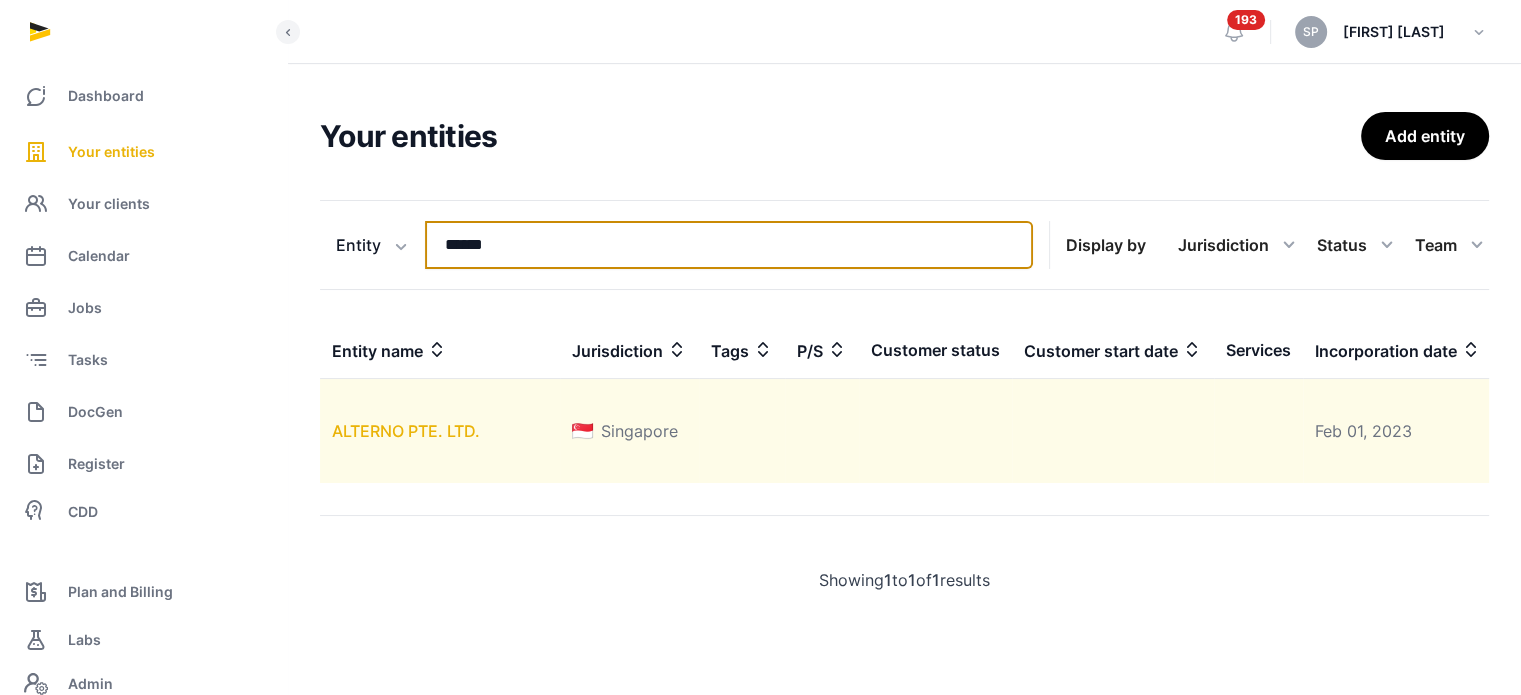 type on "******" 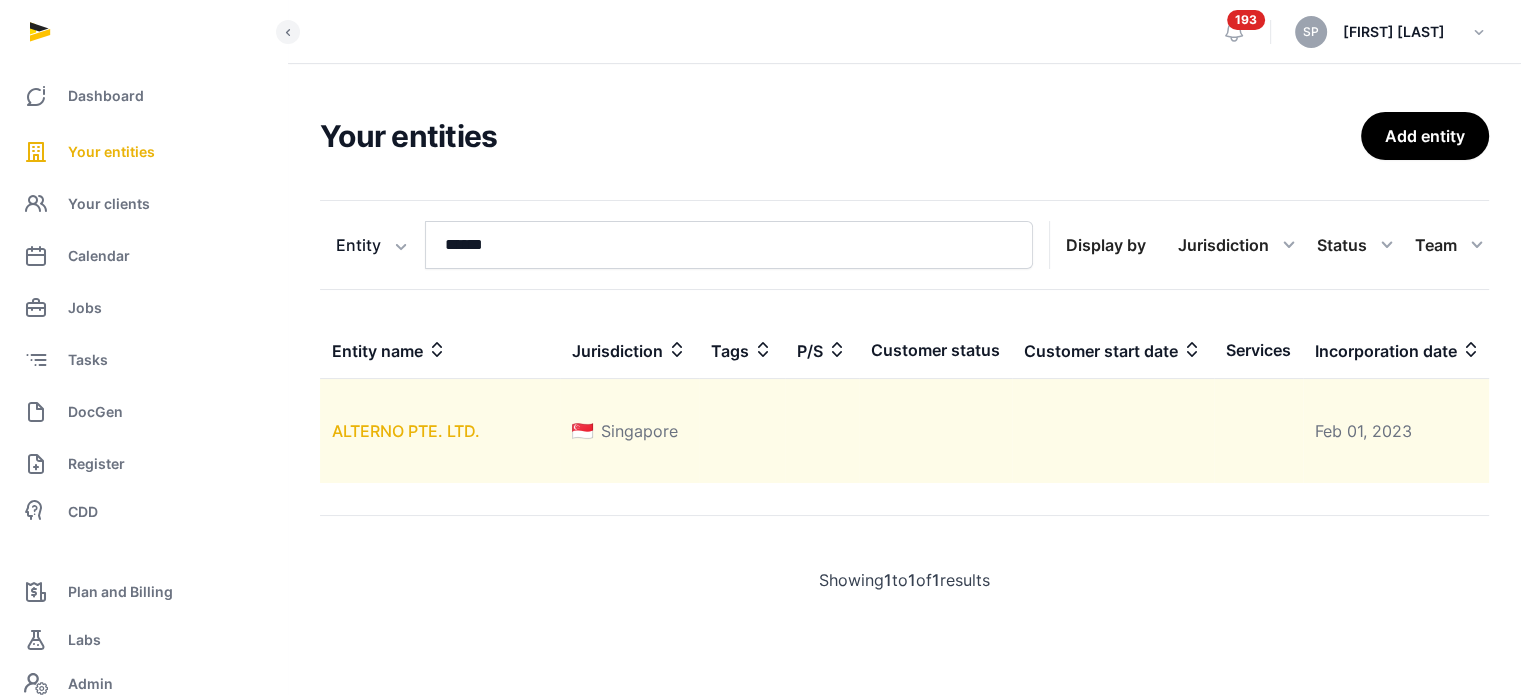 click on "ALTERNO PTE. LTD." at bounding box center (406, 431) 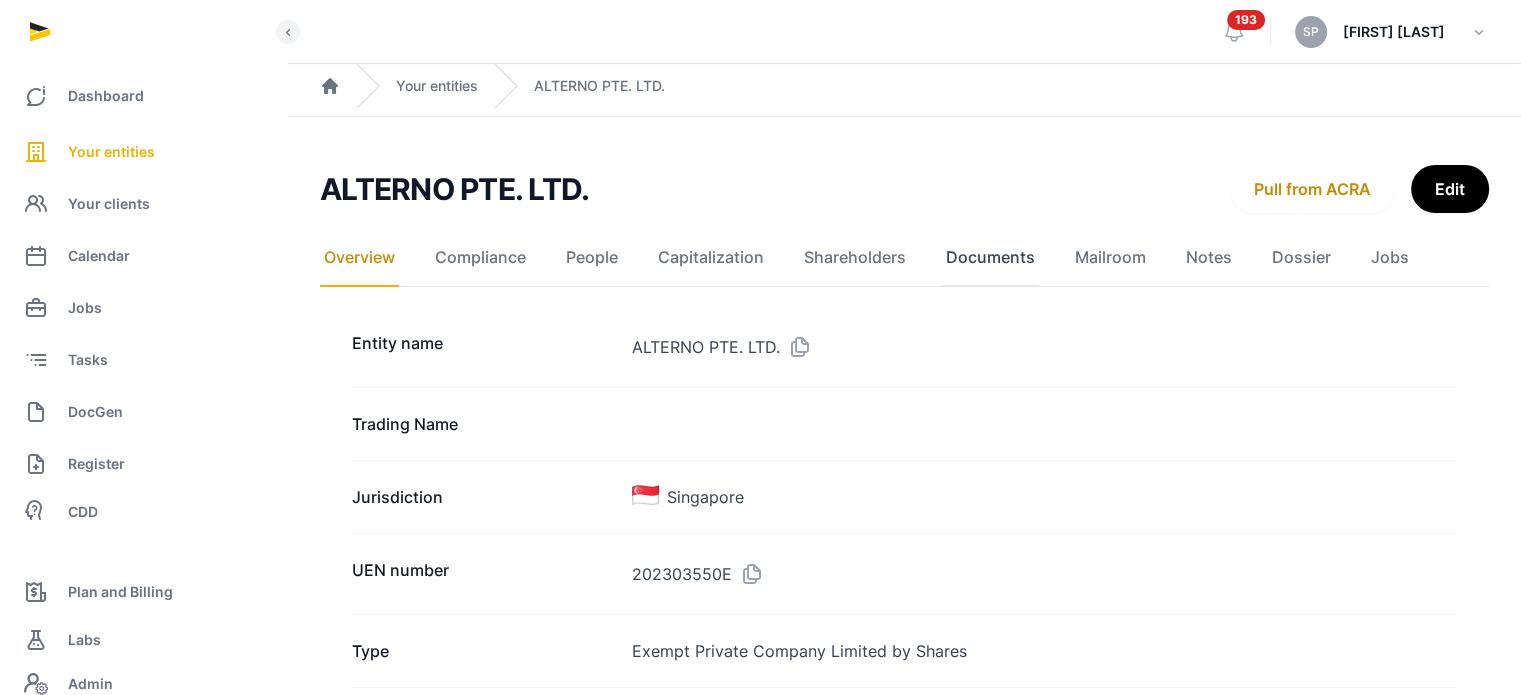 click on "Documents" 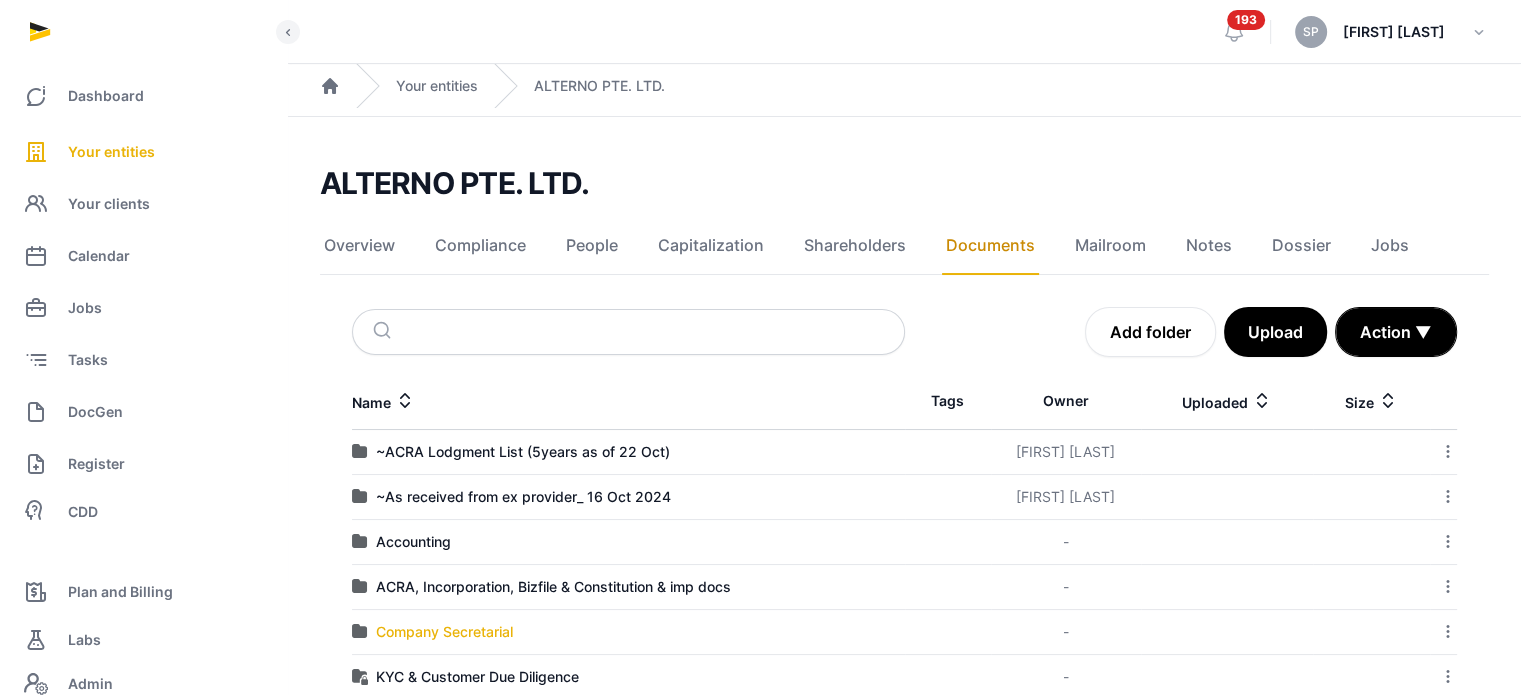 click on "Company Secretarial" at bounding box center (444, 632) 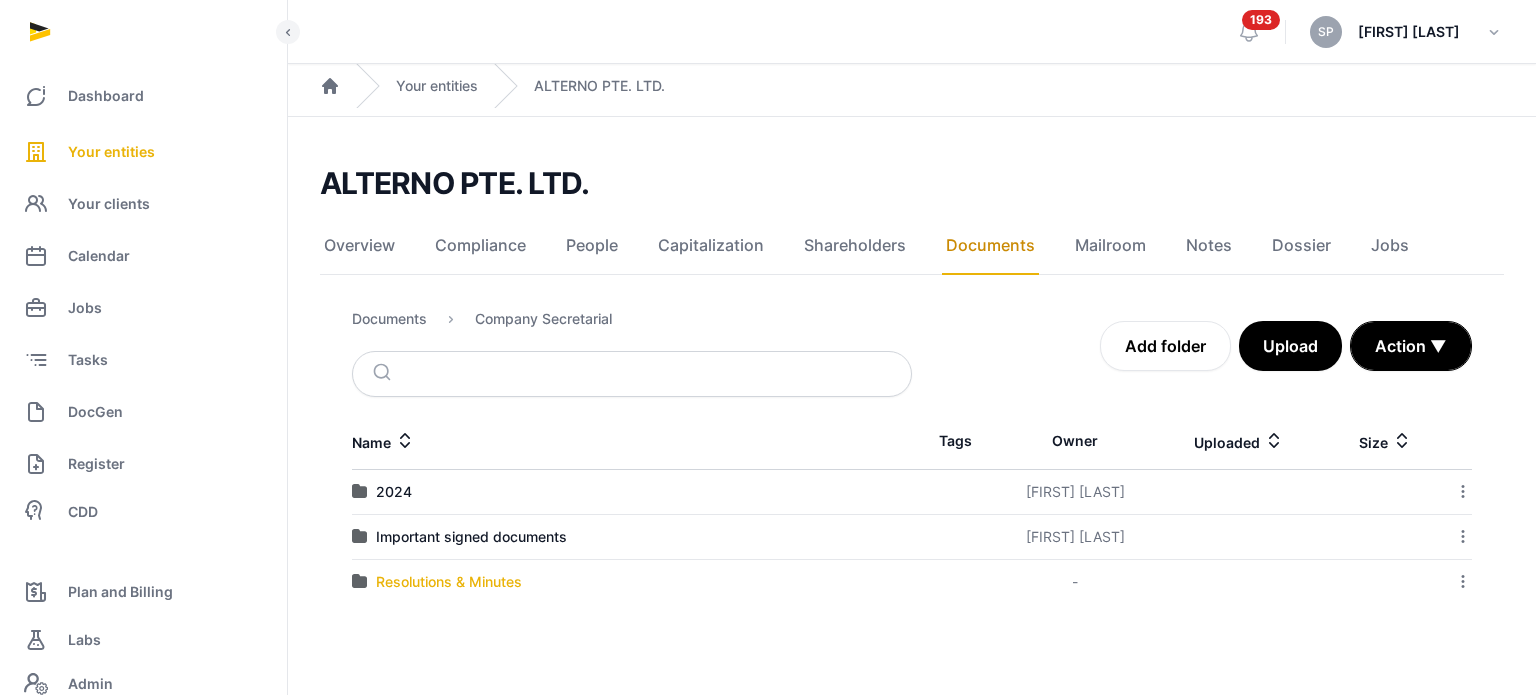click on "Resolutions & Minutes" at bounding box center [449, 582] 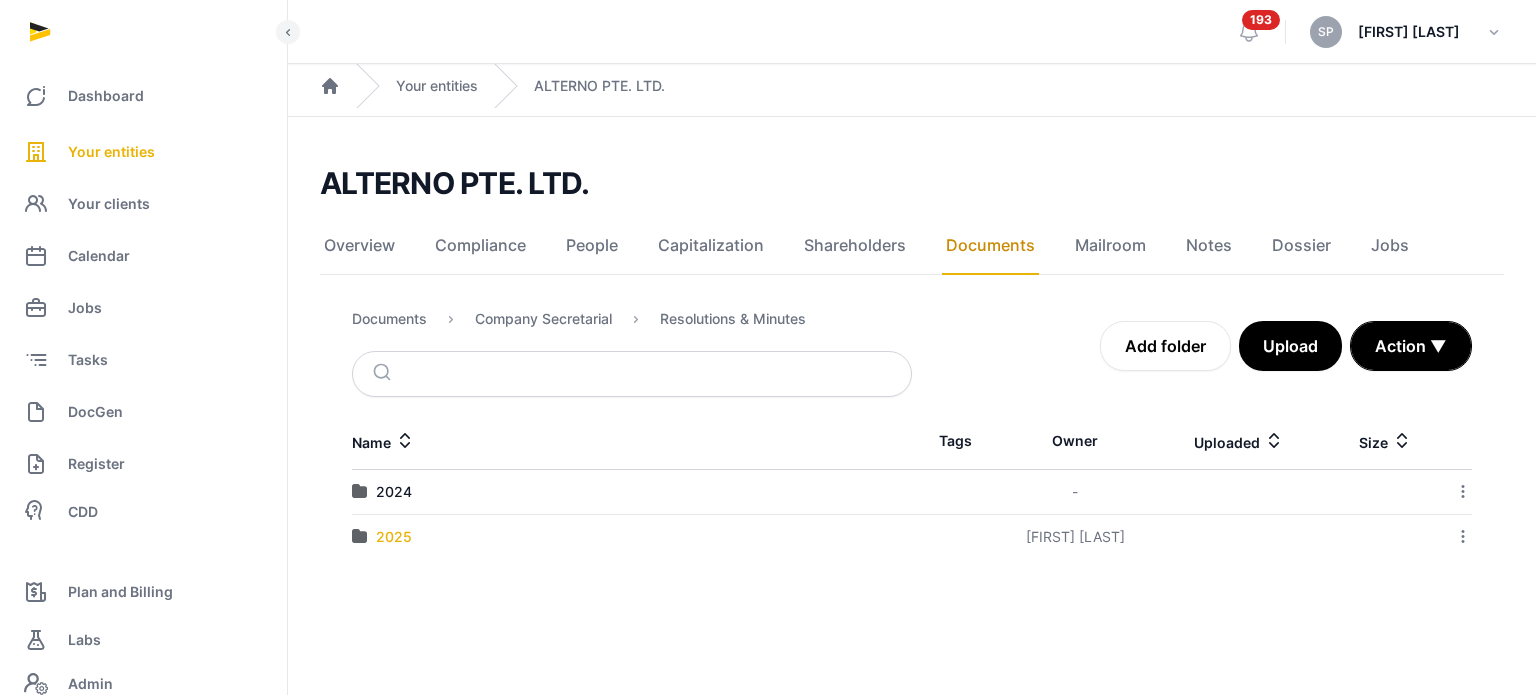 click on "2025" at bounding box center [394, 537] 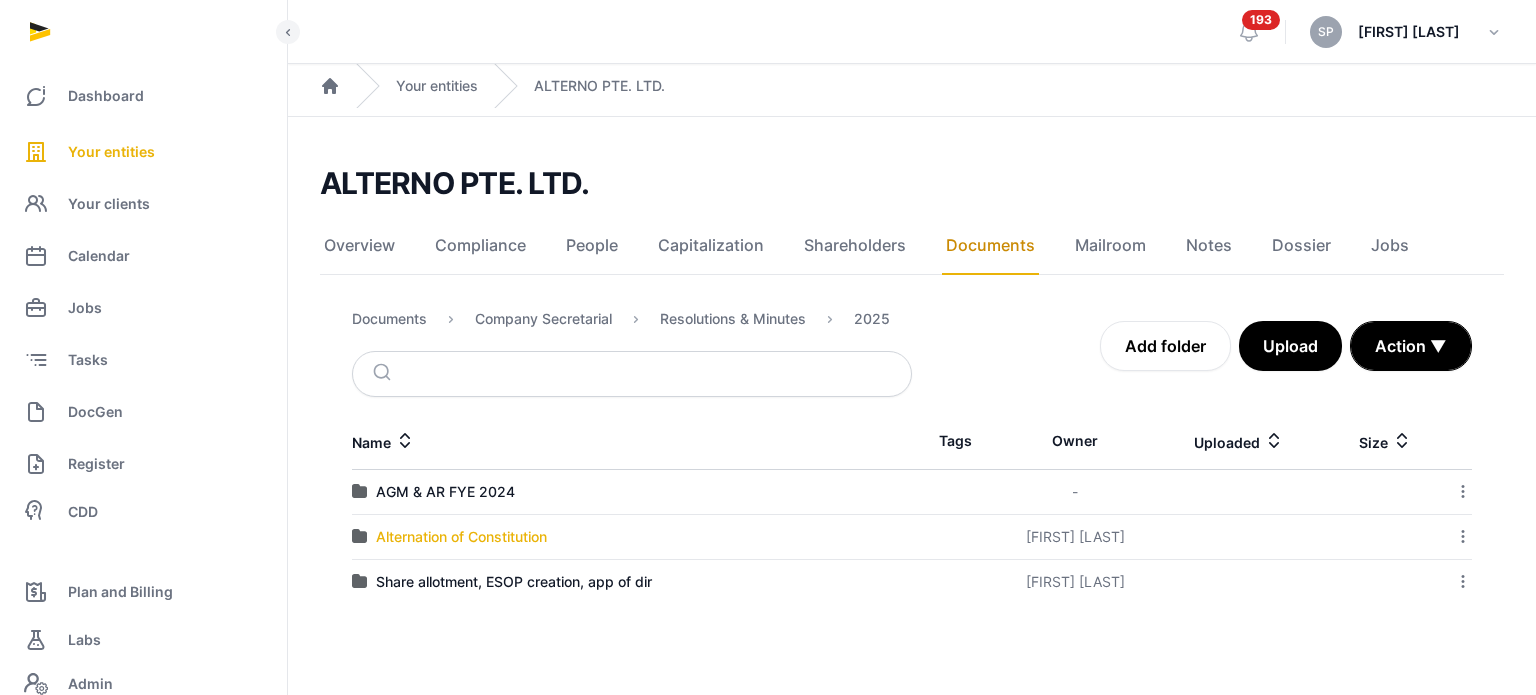 click on "Alternation of Constitution" at bounding box center [461, 537] 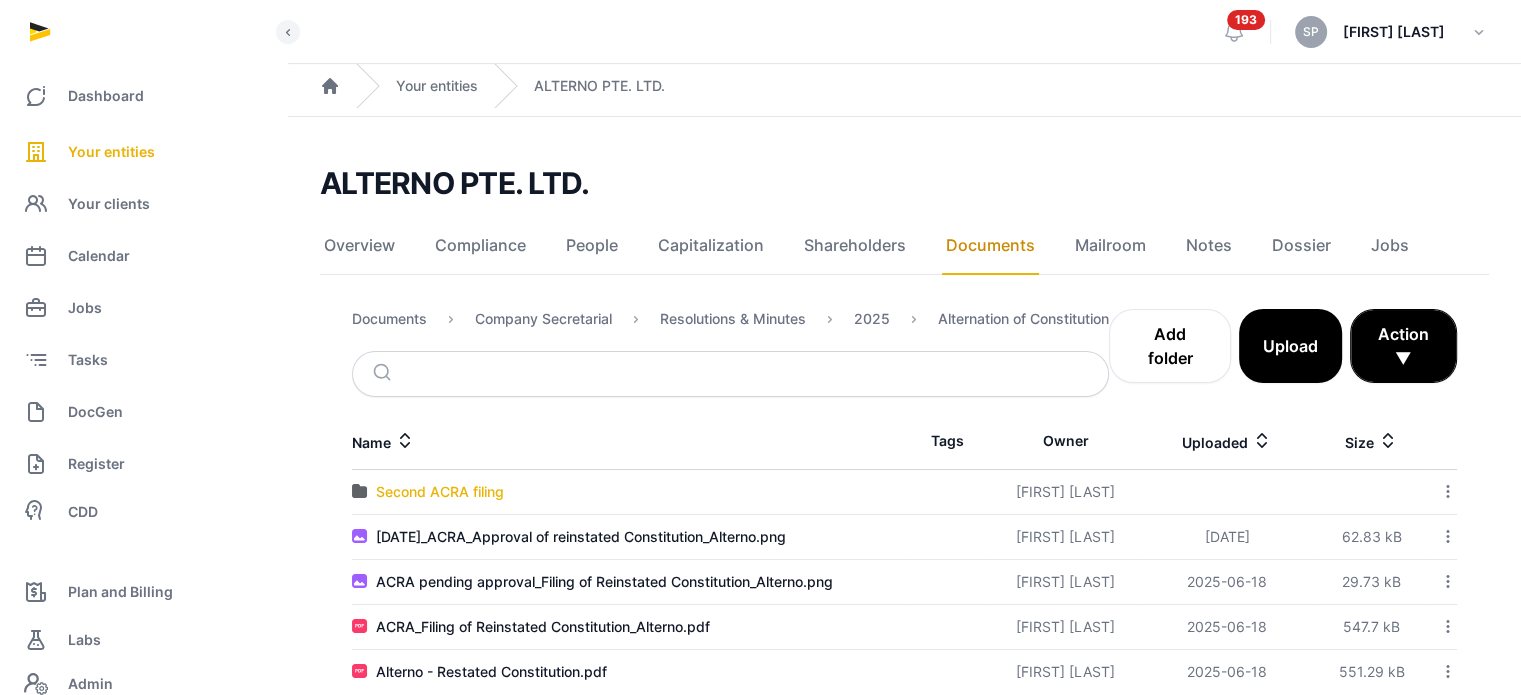 click on "Second ACRA filing" at bounding box center [440, 492] 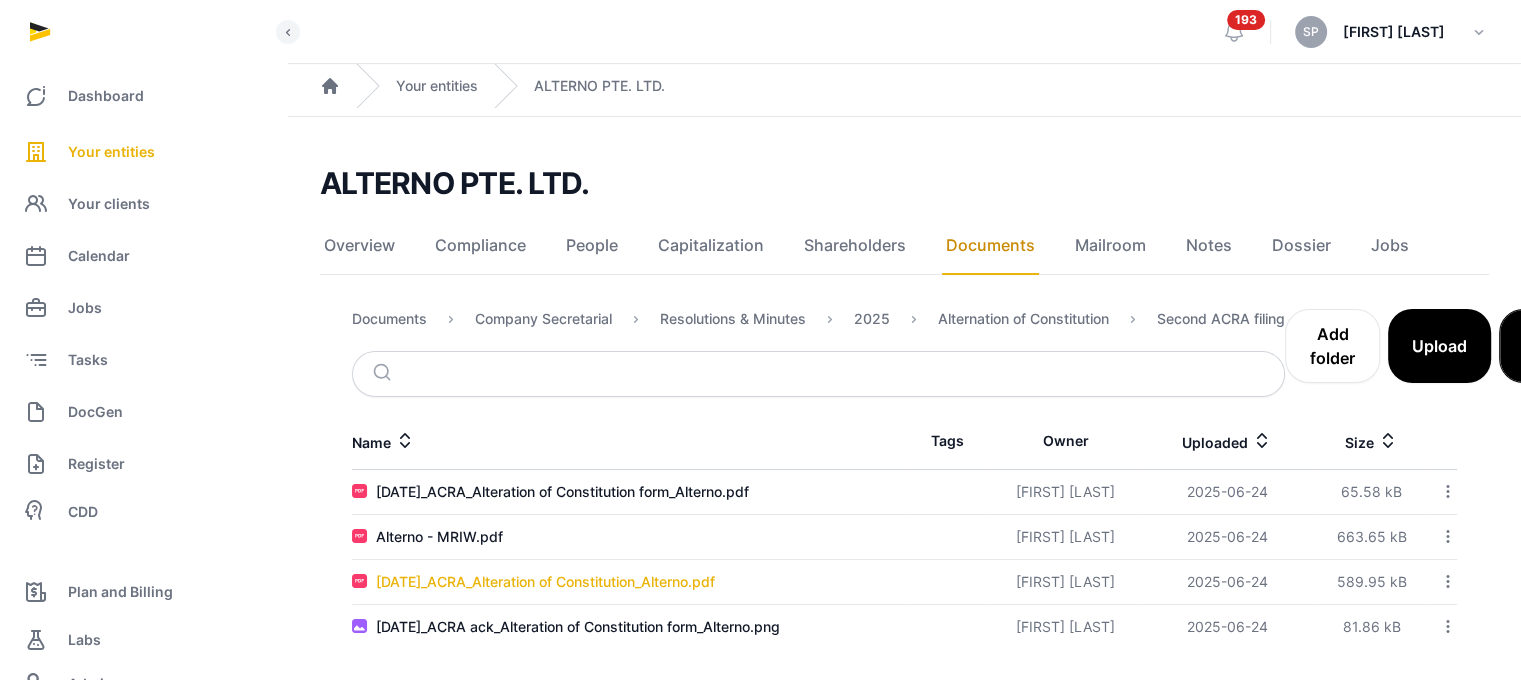 click on "[DATE]_ACRA_Alteration of Constitution_Alterno.pdf" at bounding box center [545, 582] 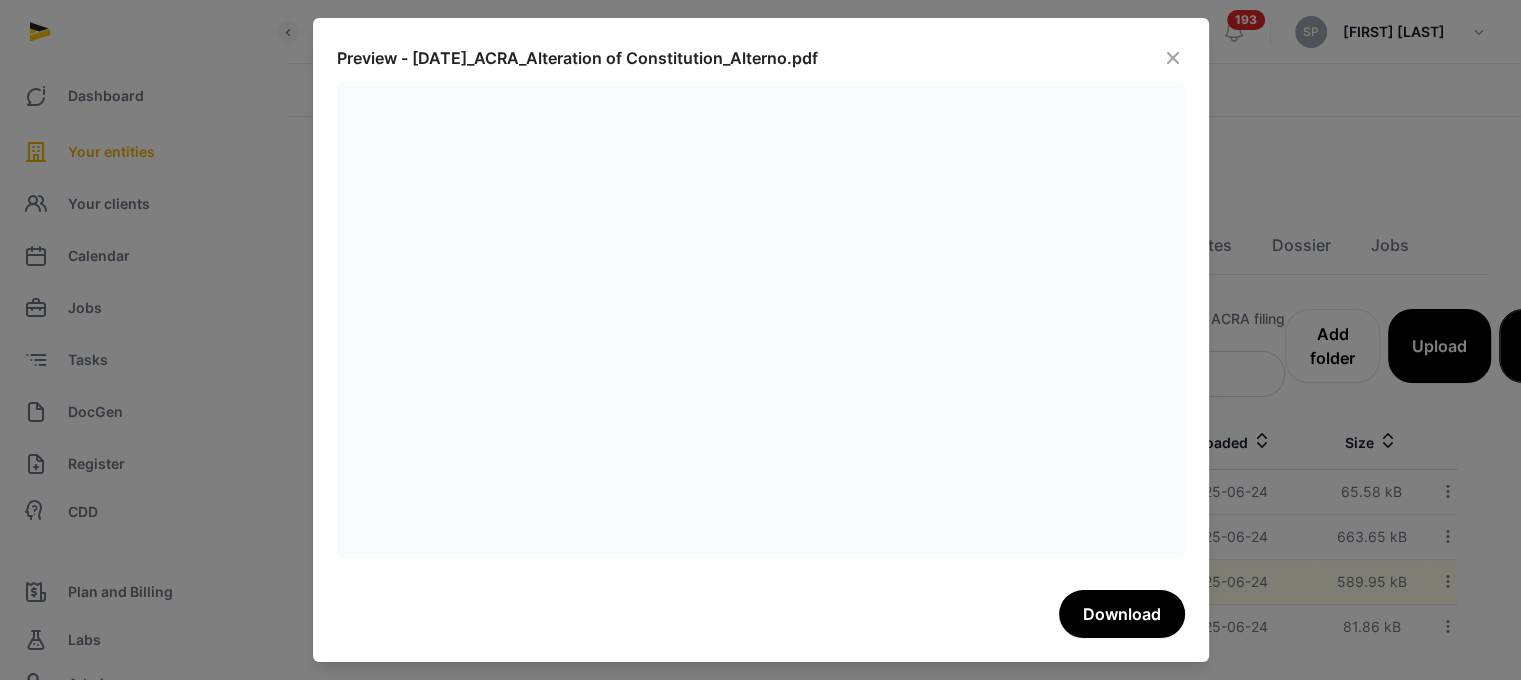 click at bounding box center [1173, 58] 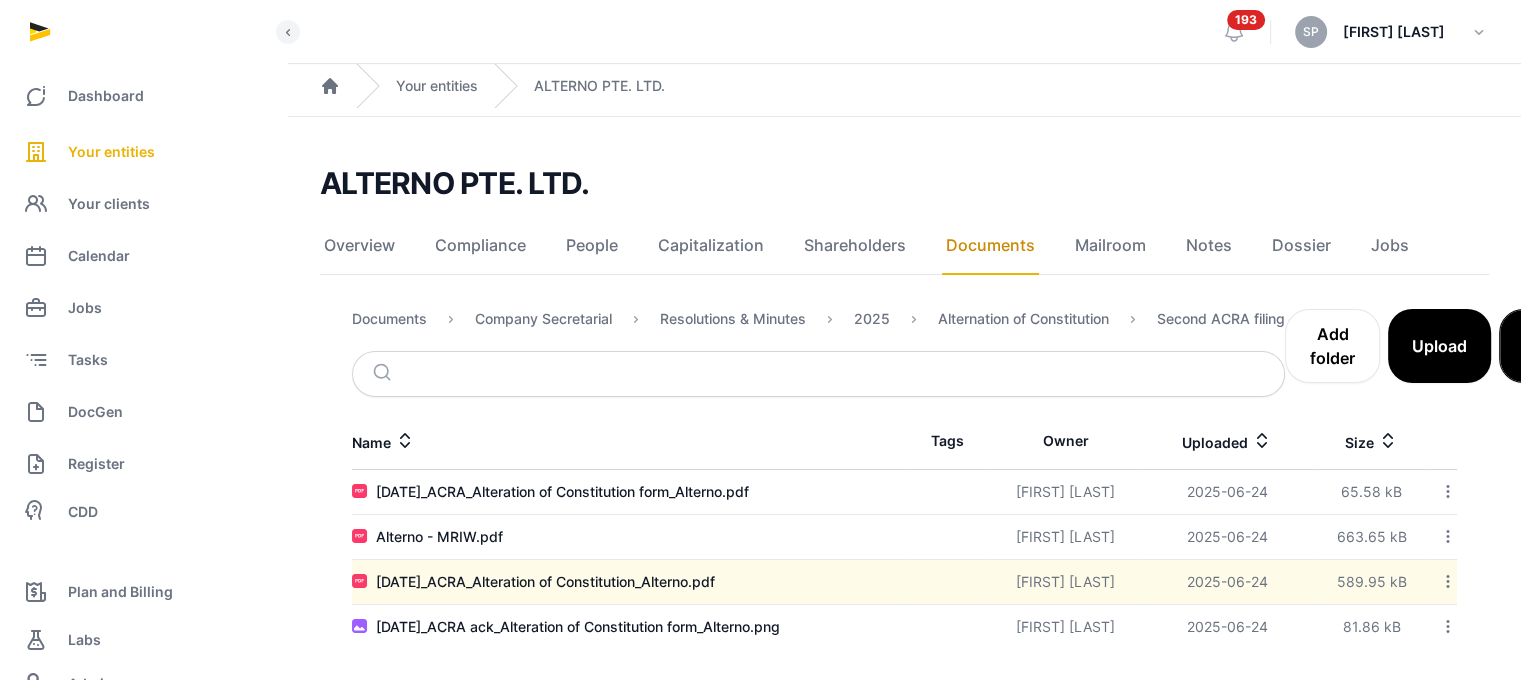 click 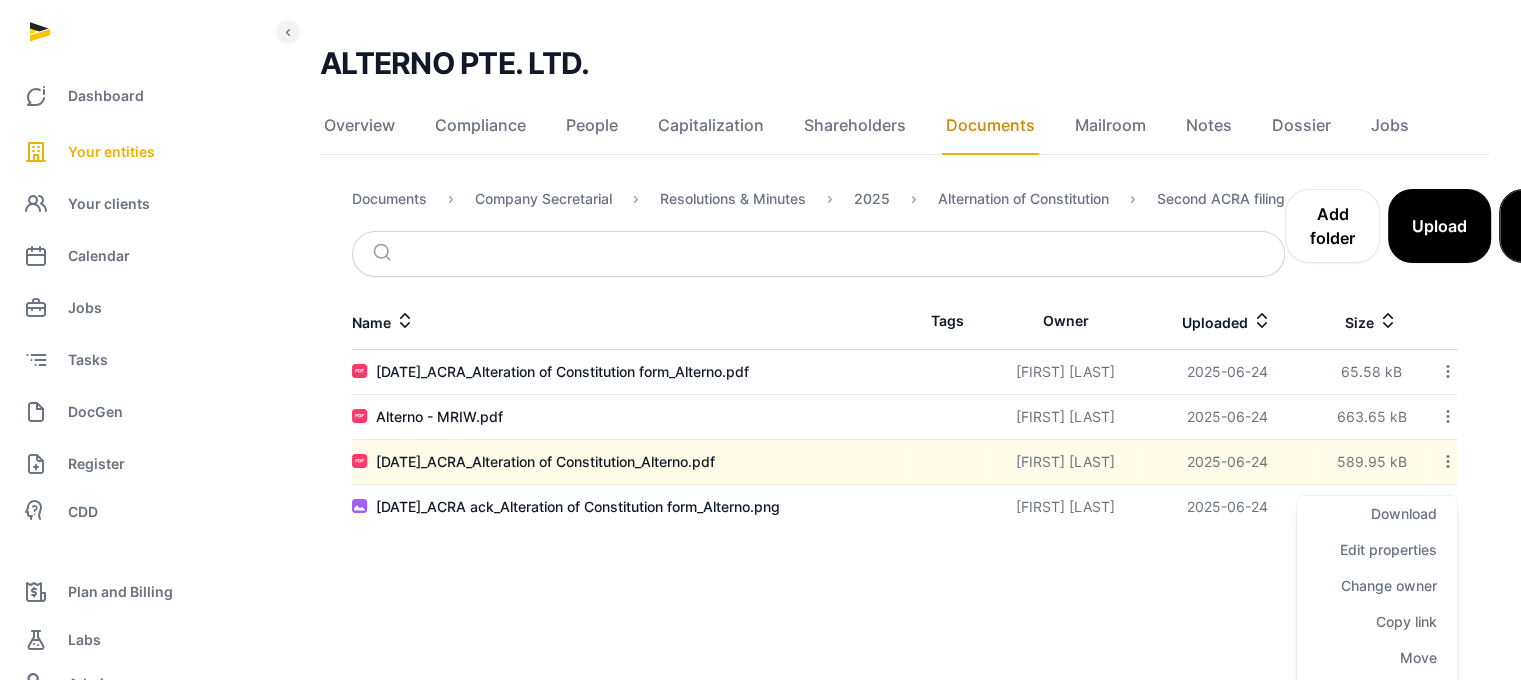 scroll, scrollTop: 160, scrollLeft: 0, axis: vertical 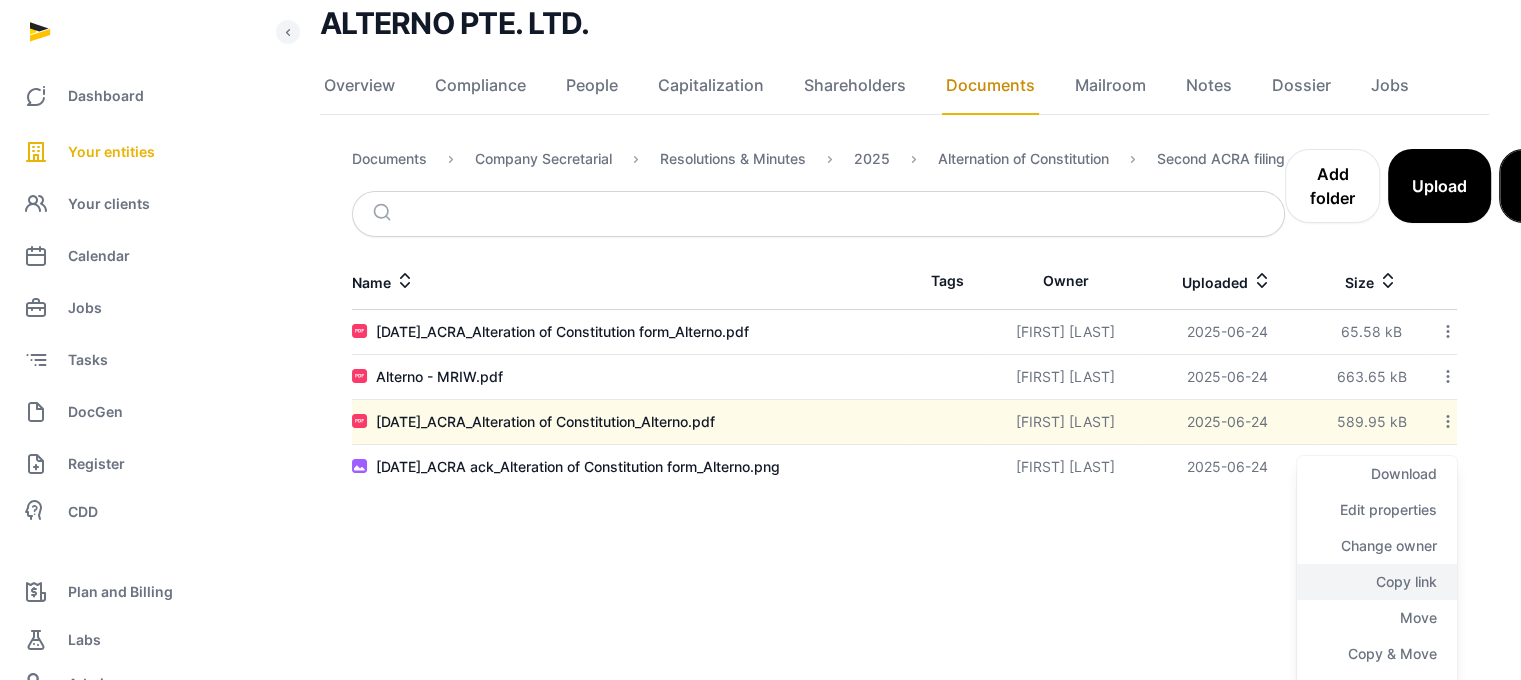 click on "Copy link" 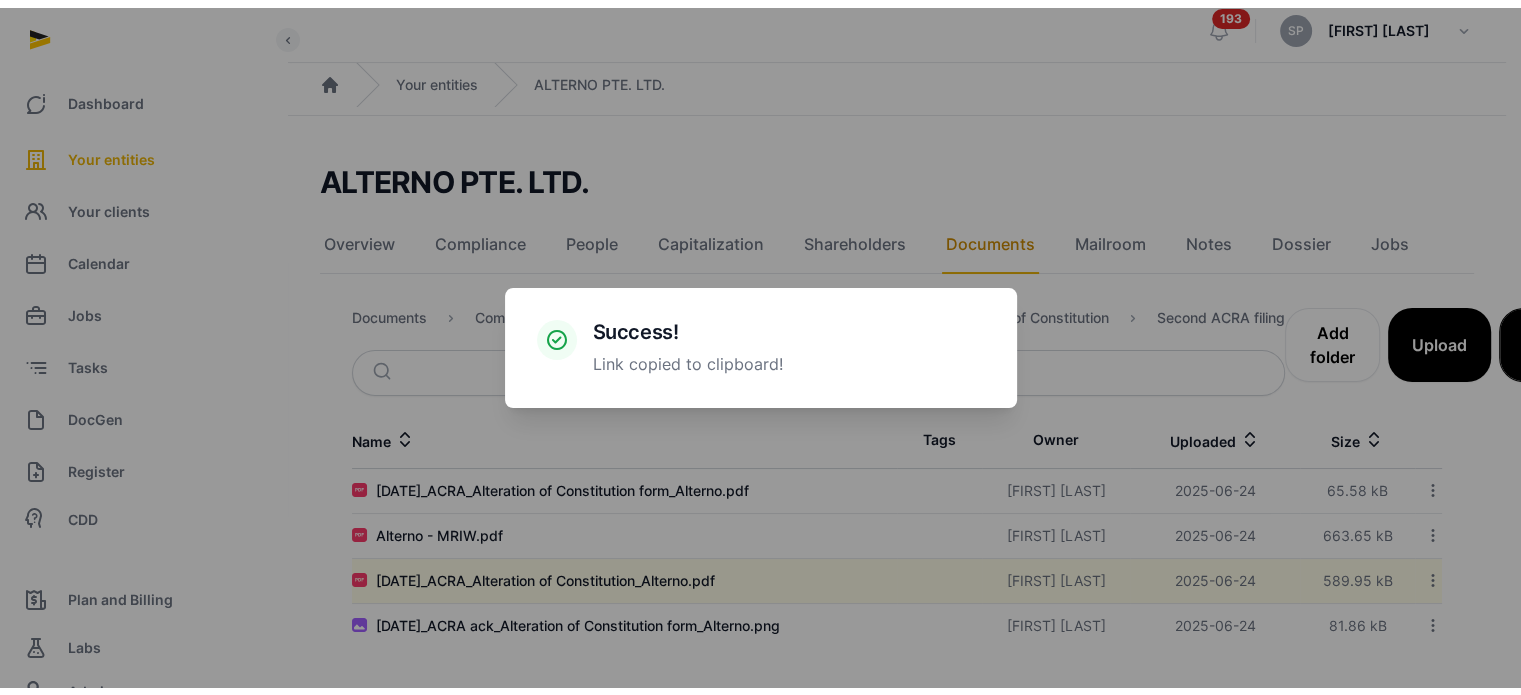 scroll, scrollTop: 0, scrollLeft: 0, axis: both 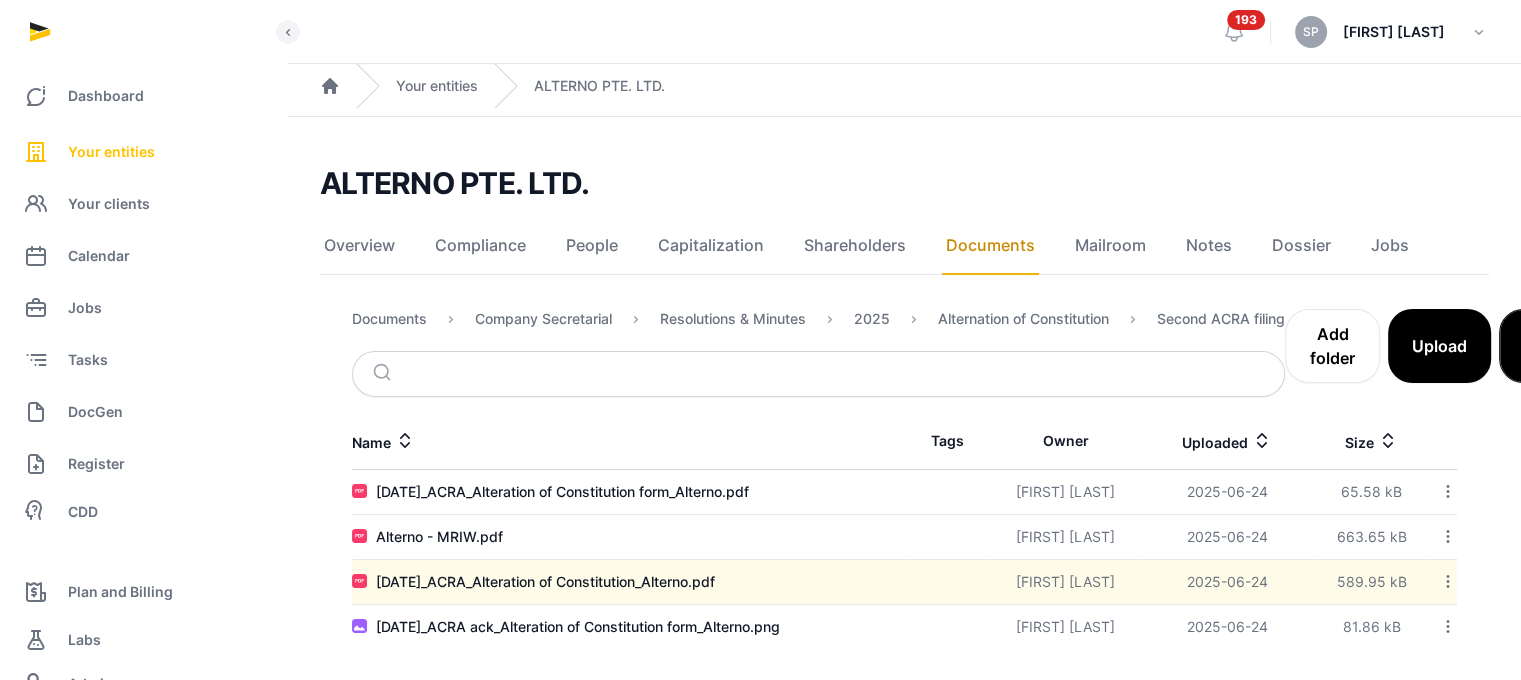 click on "Your entities" at bounding box center (143, 152) 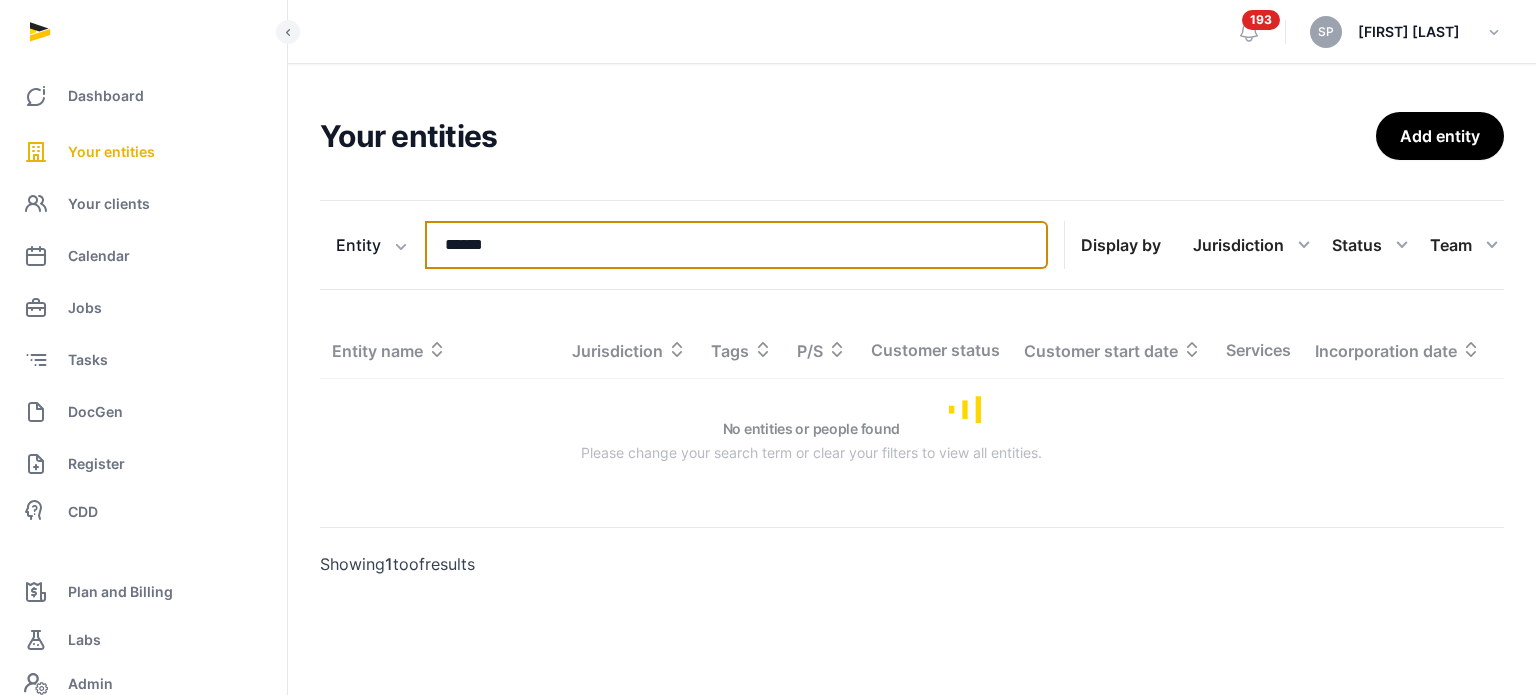 click on "******" at bounding box center [736, 245] 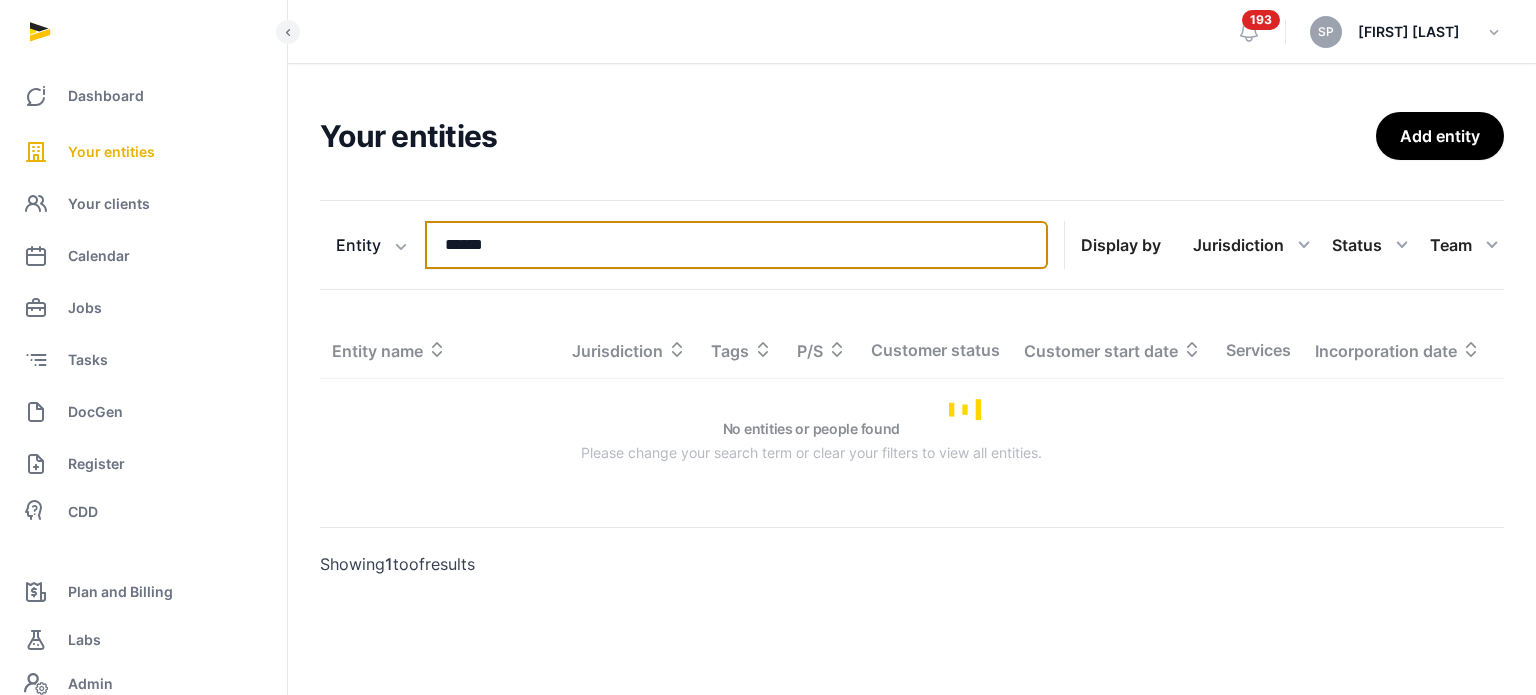 click on "******" at bounding box center [736, 245] 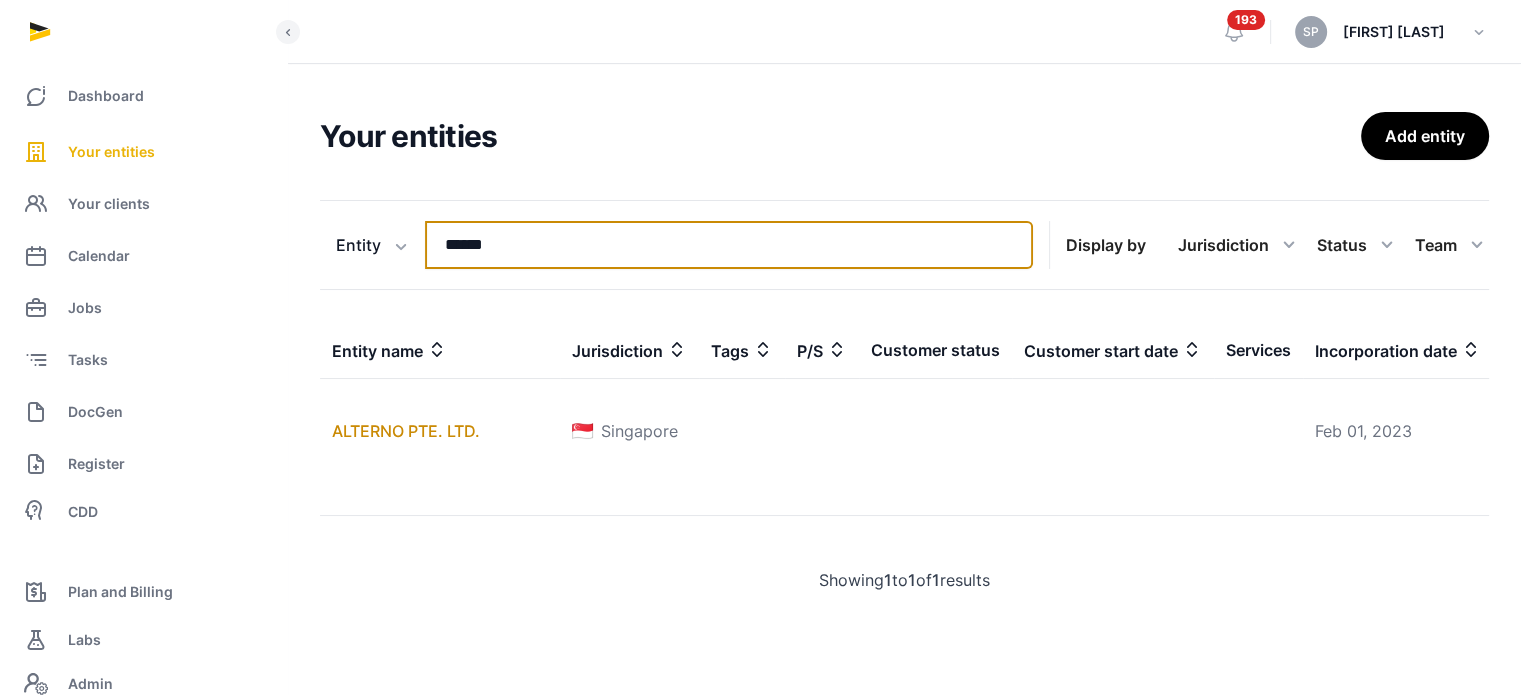 click on "******" at bounding box center (729, 245) 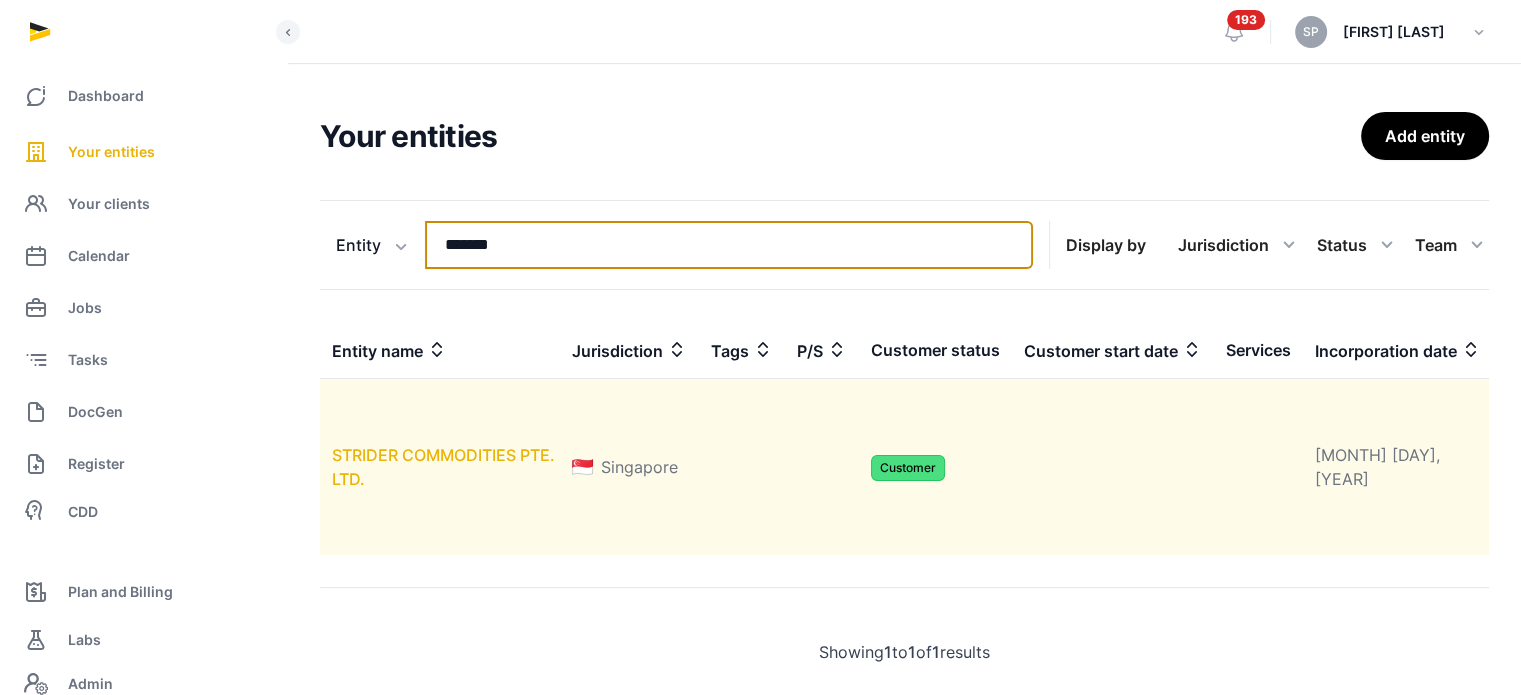 type on "*******" 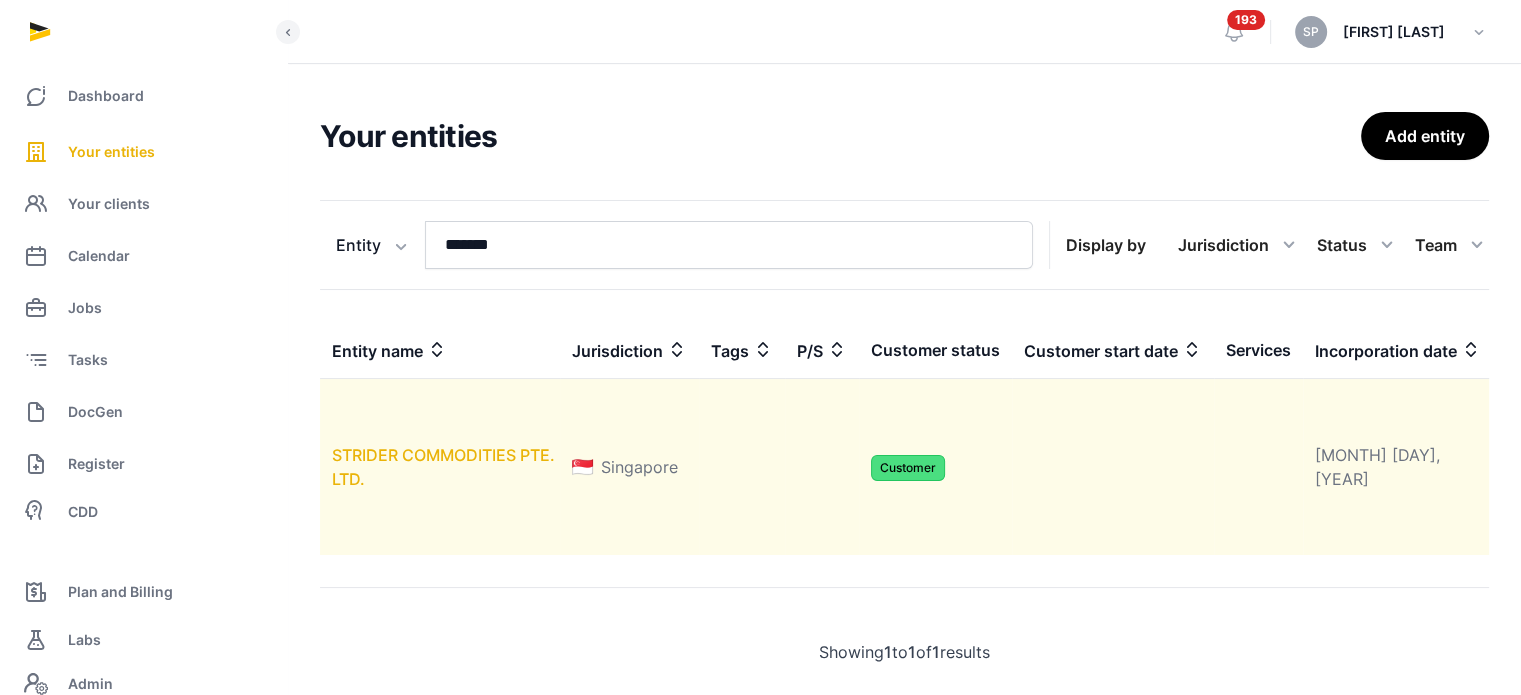 click on "STRIDER COMMODITIES PTE. LTD." at bounding box center [443, 467] 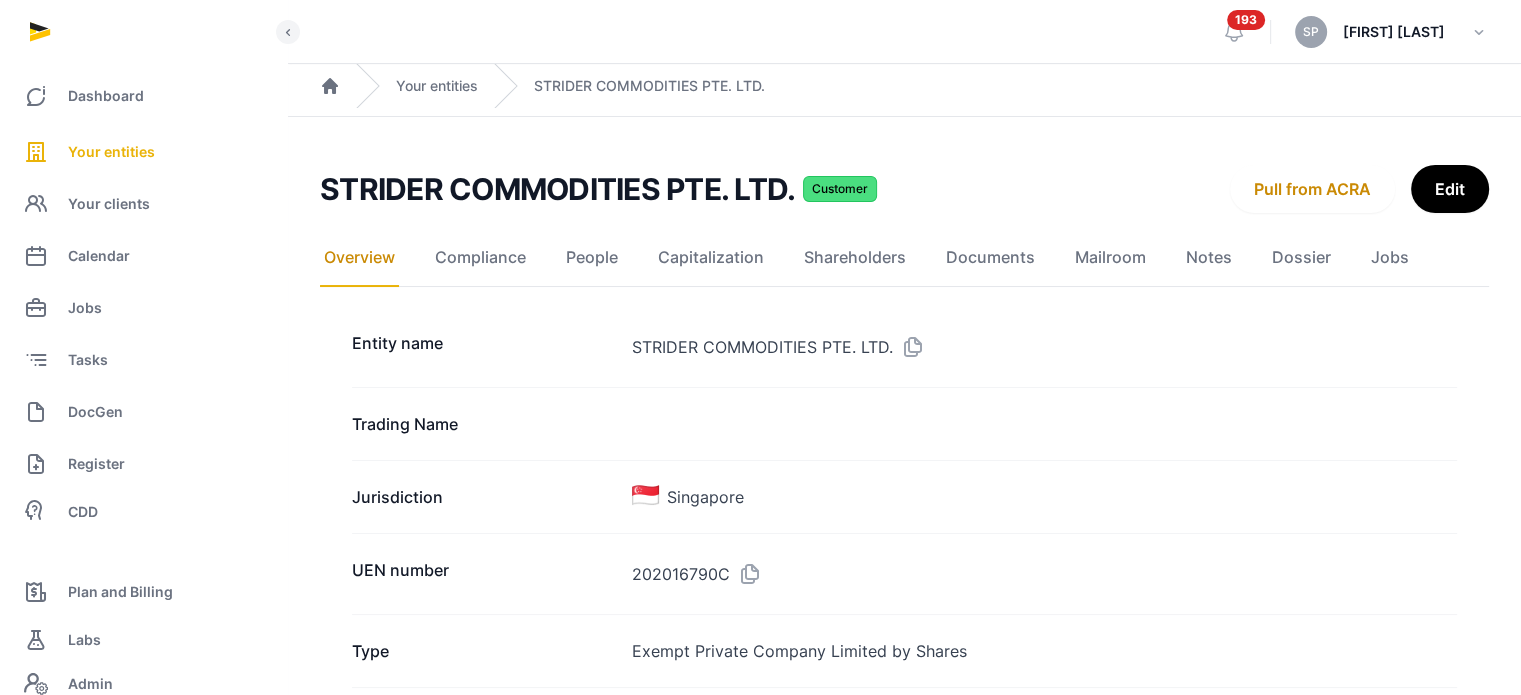 click on "202016790C" at bounding box center (1044, 574) 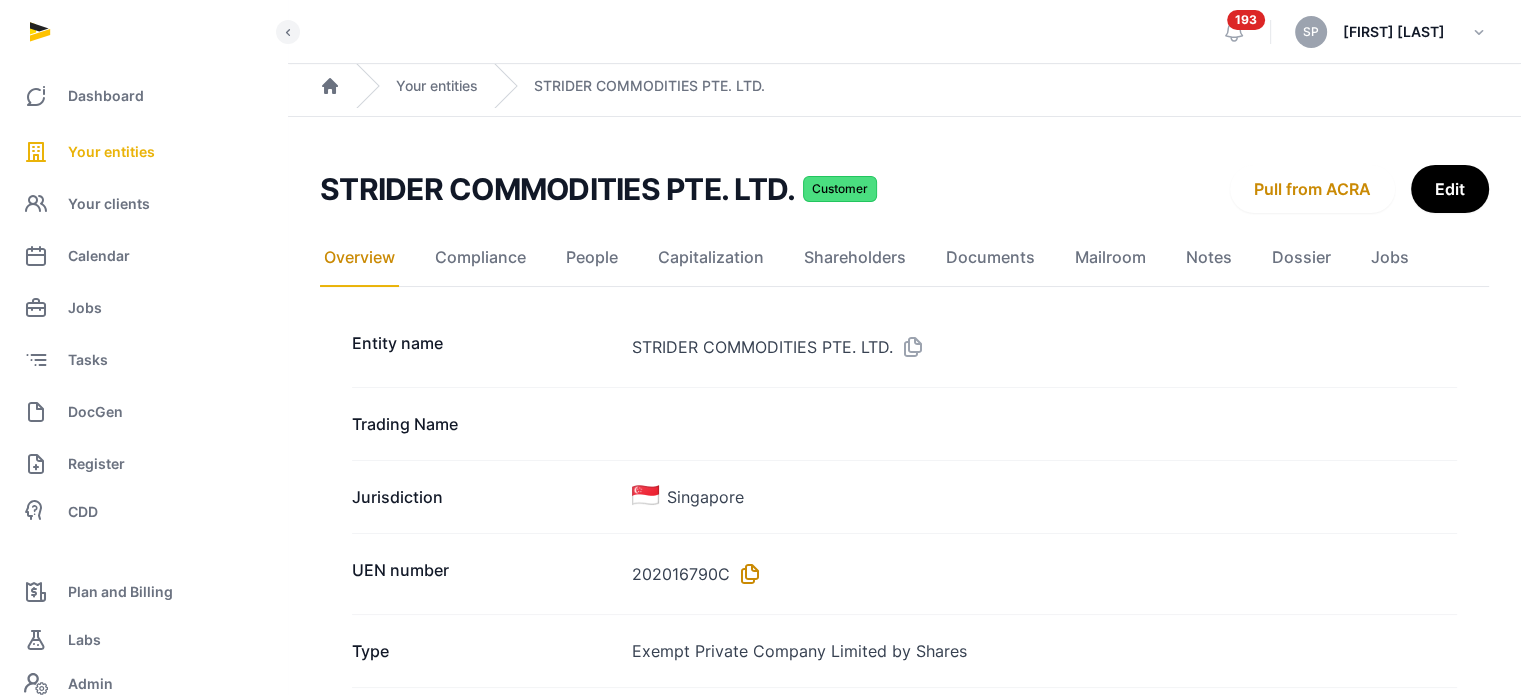 click at bounding box center (746, 574) 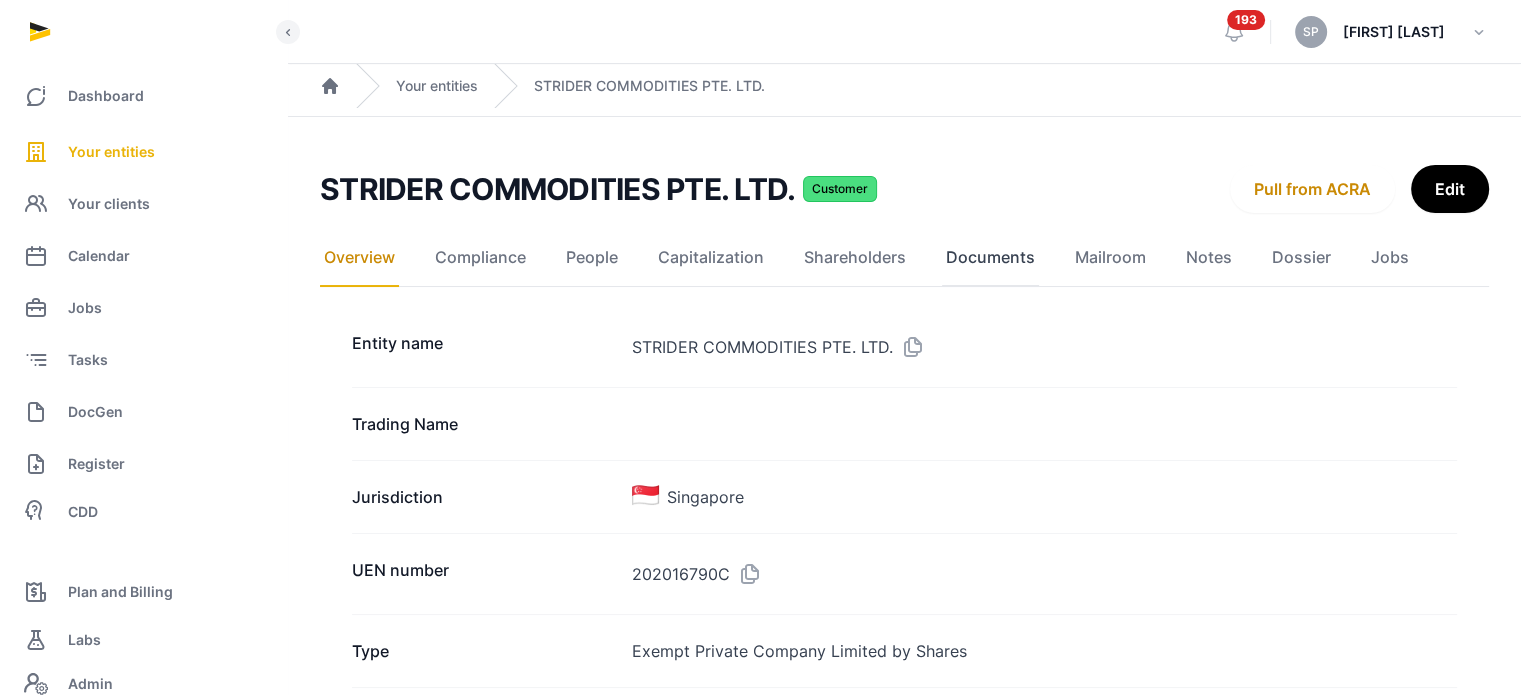 click on "Documents" 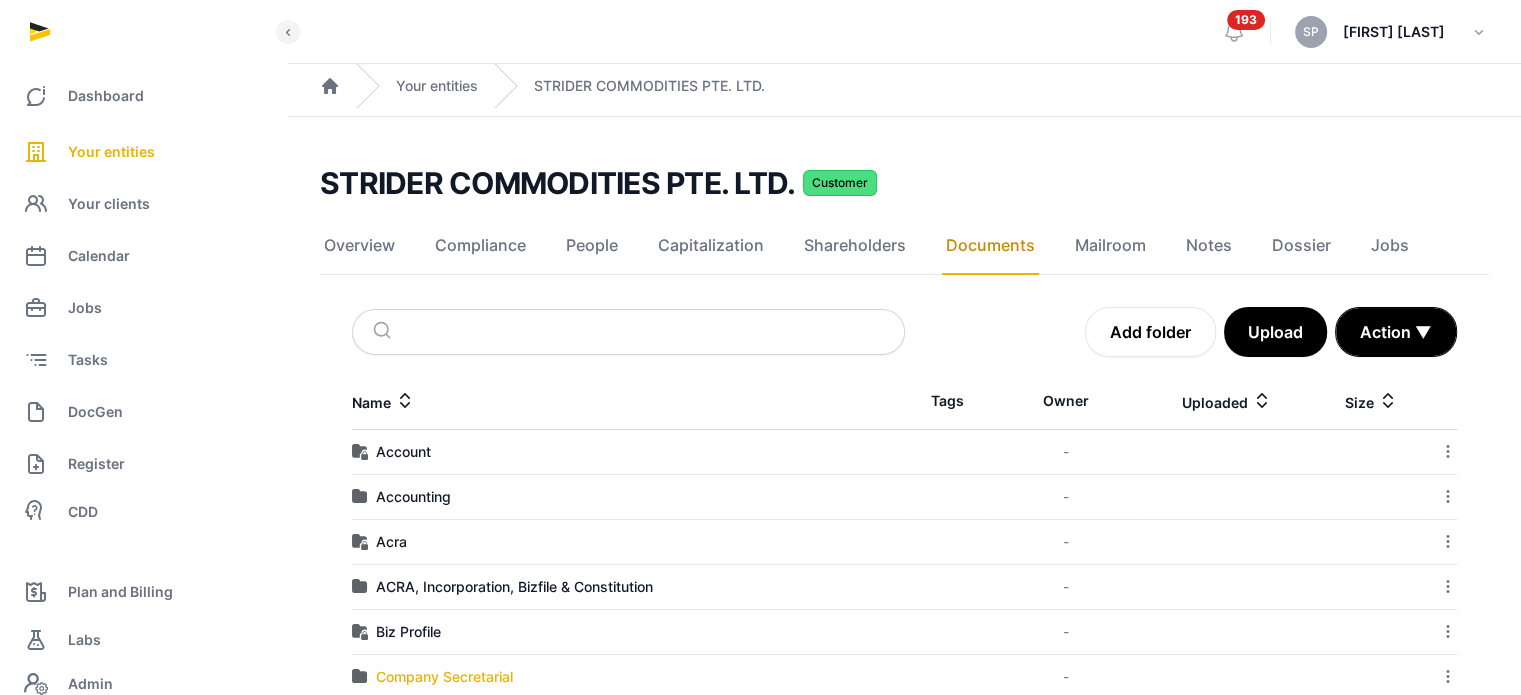 click on "Company Secretarial" at bounding box center [444, 677] 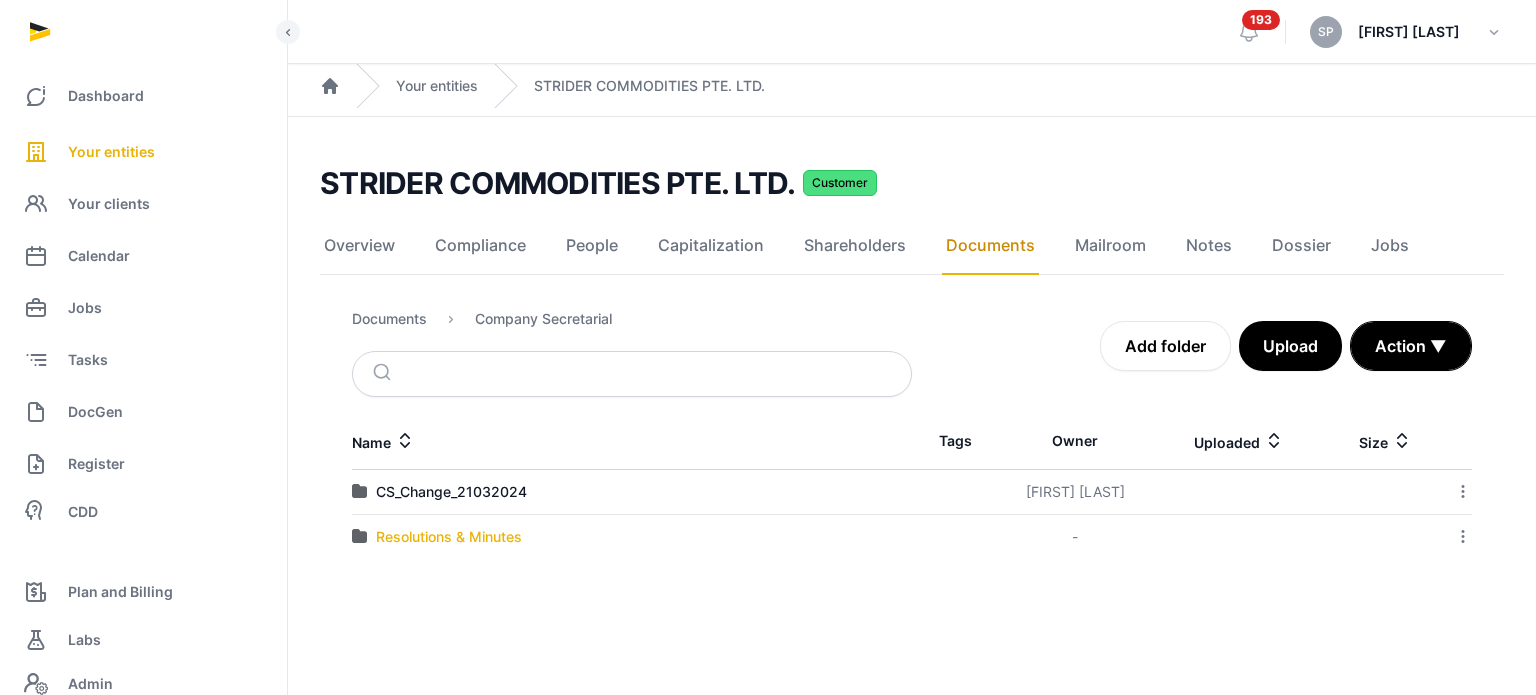 click on "Resolutions & Minutes" at bounding box center [449, 537] 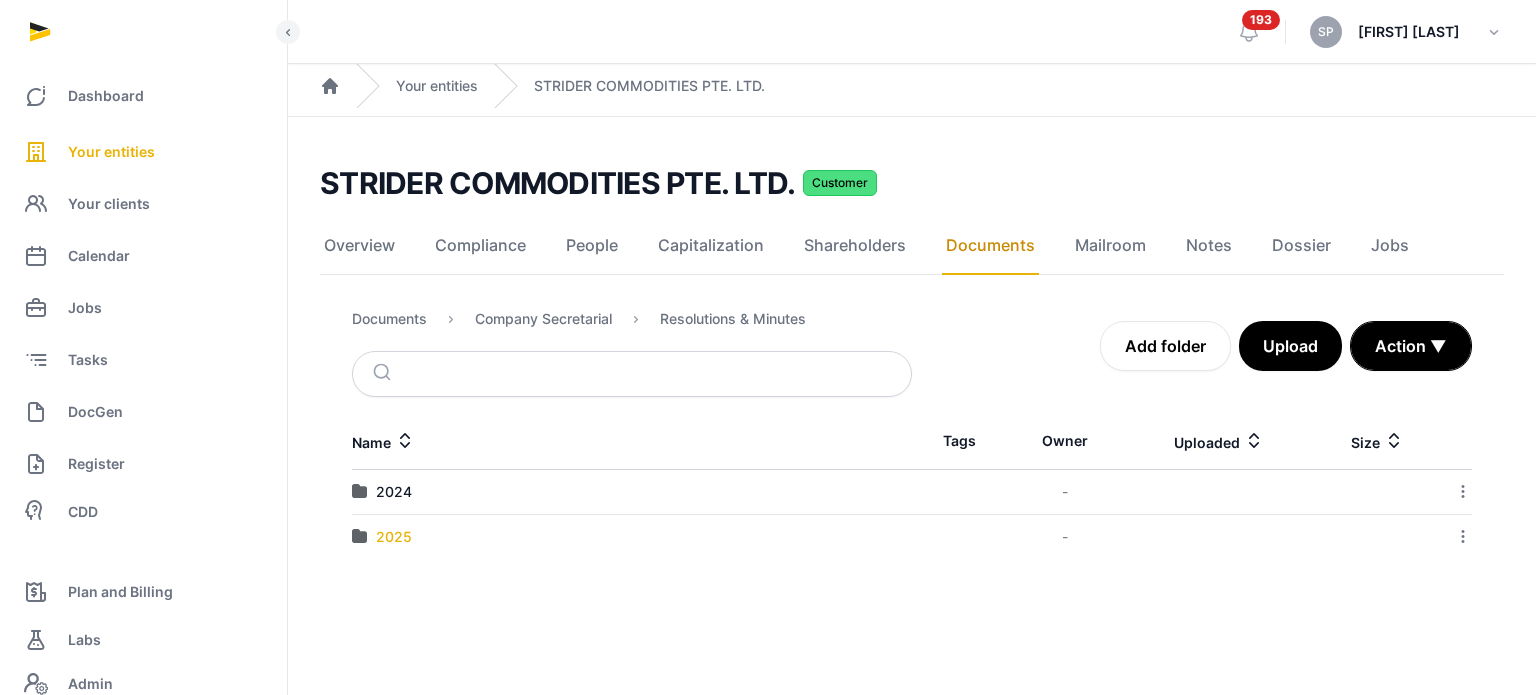 click on "2025" at bounding box center [394, 537] 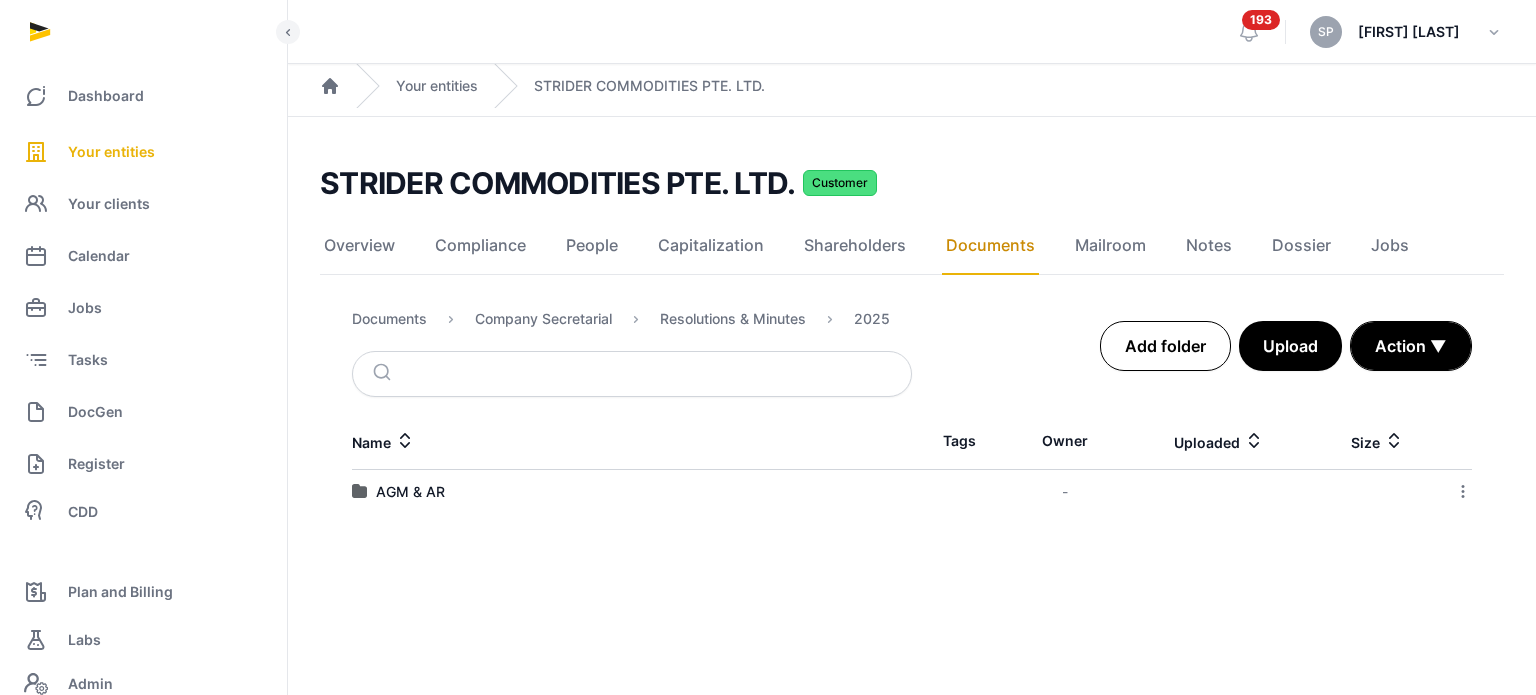 click on "Add folder" at bounding box center [1165, 346] 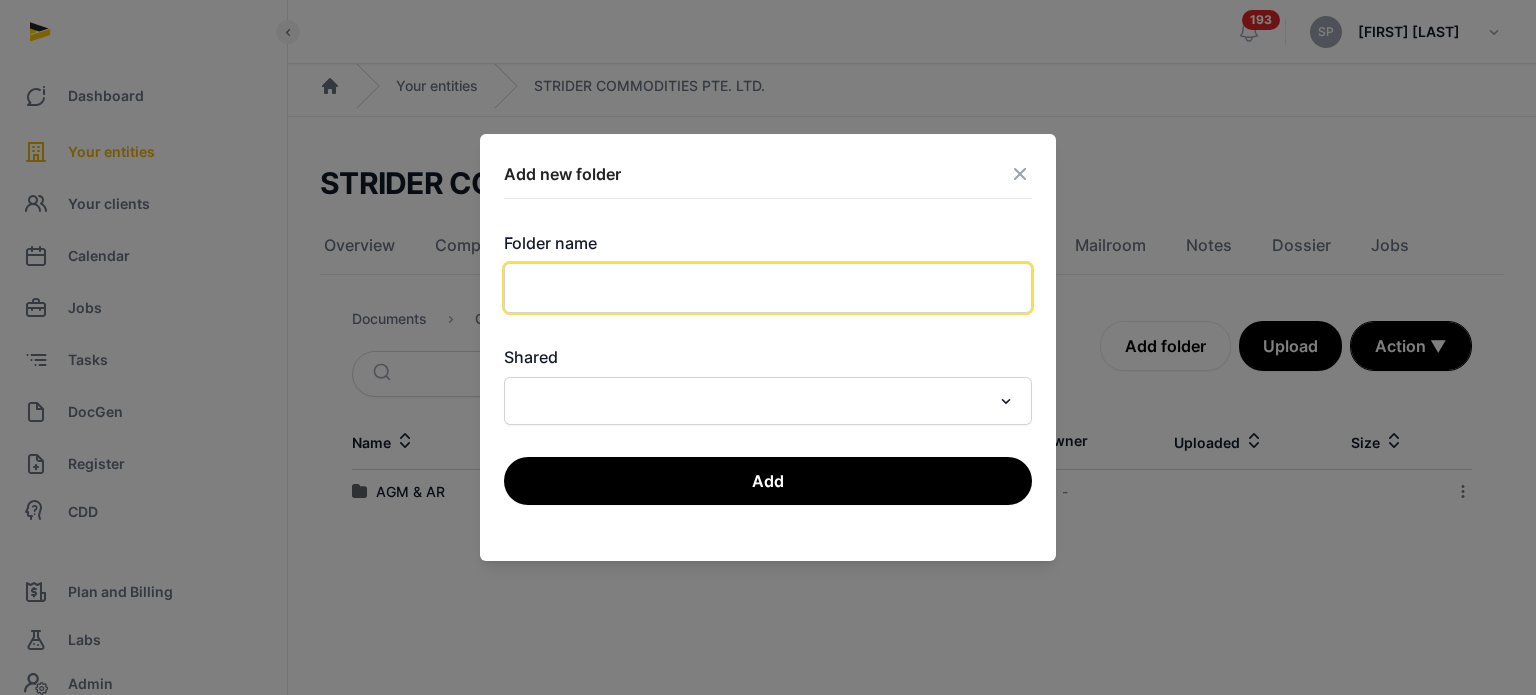 click 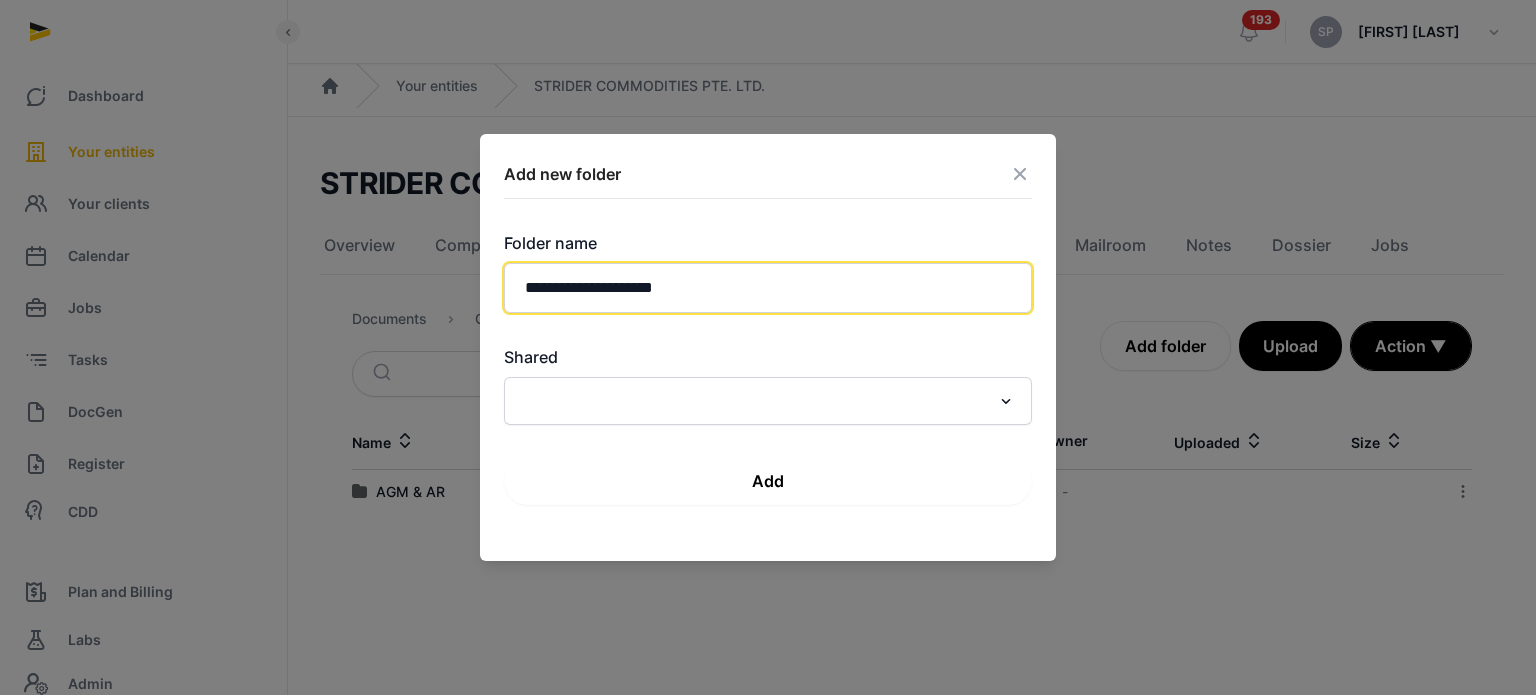 type on "**********" 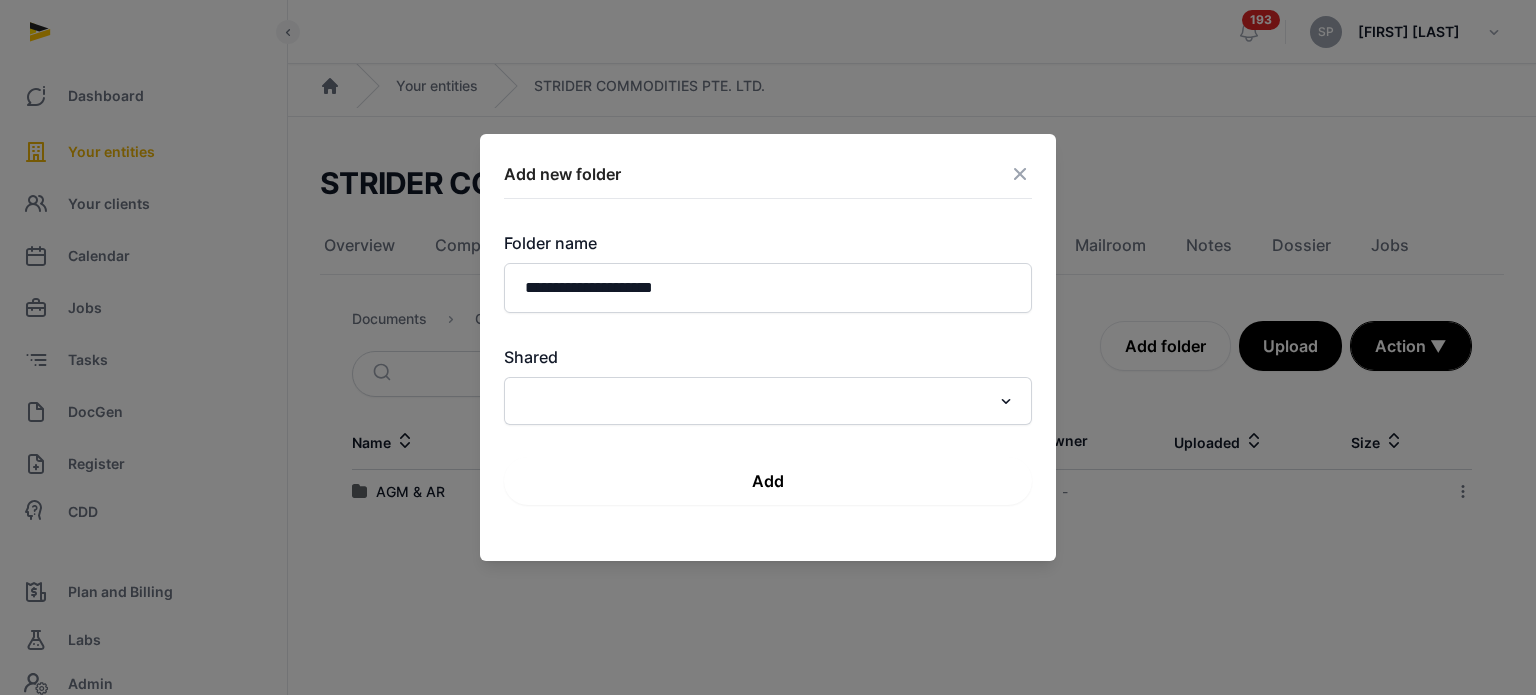 click on "Add" at bounding box center [768, 481] 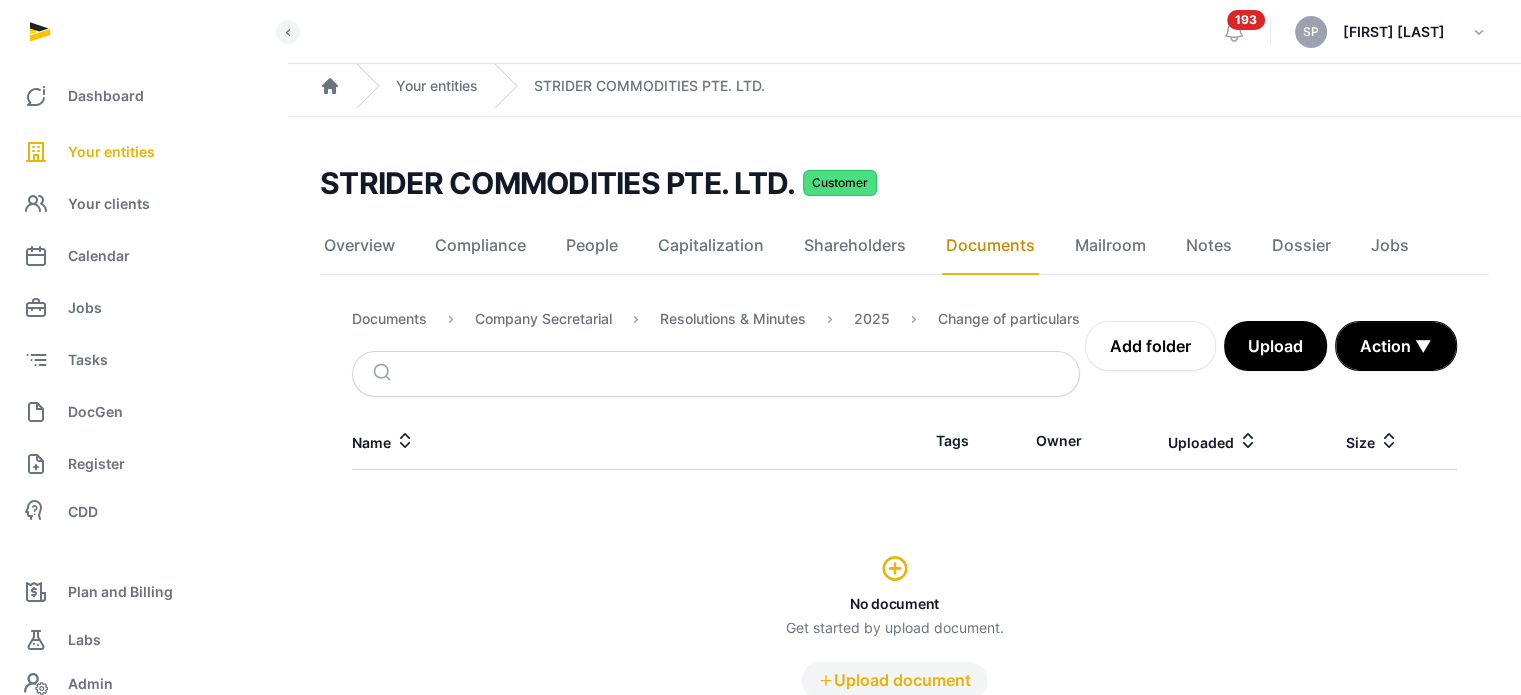 click on "Upload document" at bounding box center [894, 680] 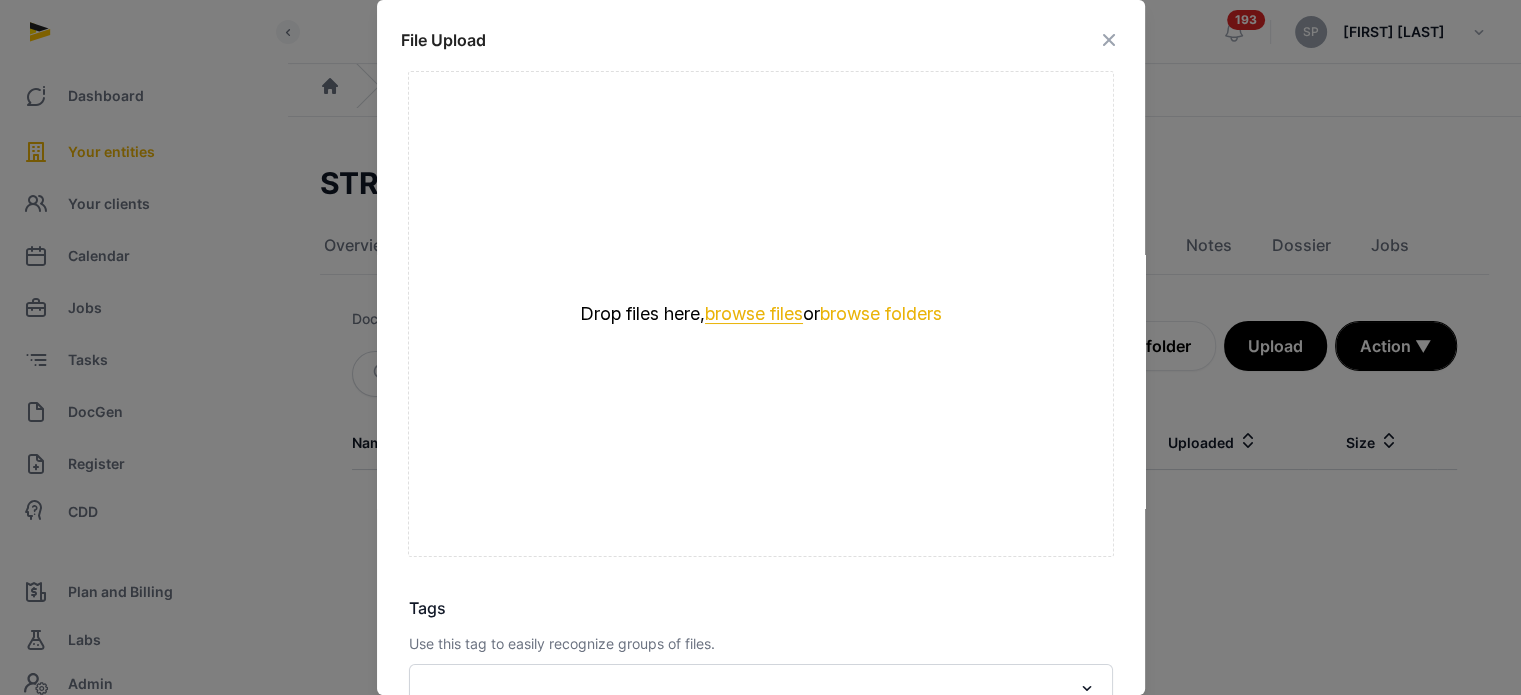 click on "browse files" at bounding box center (754, 314) 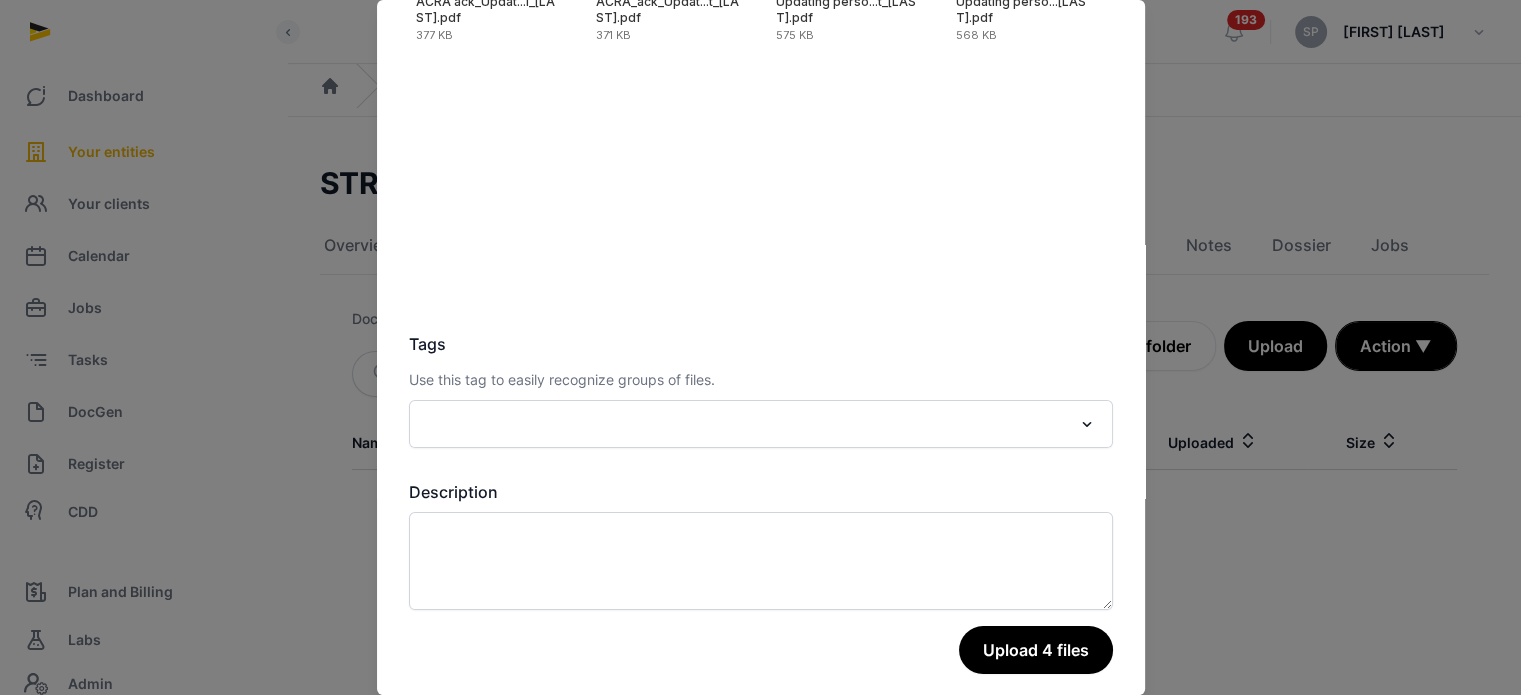 scroll, scrollTop: 282, scrollLeft: 0, axis: vertical 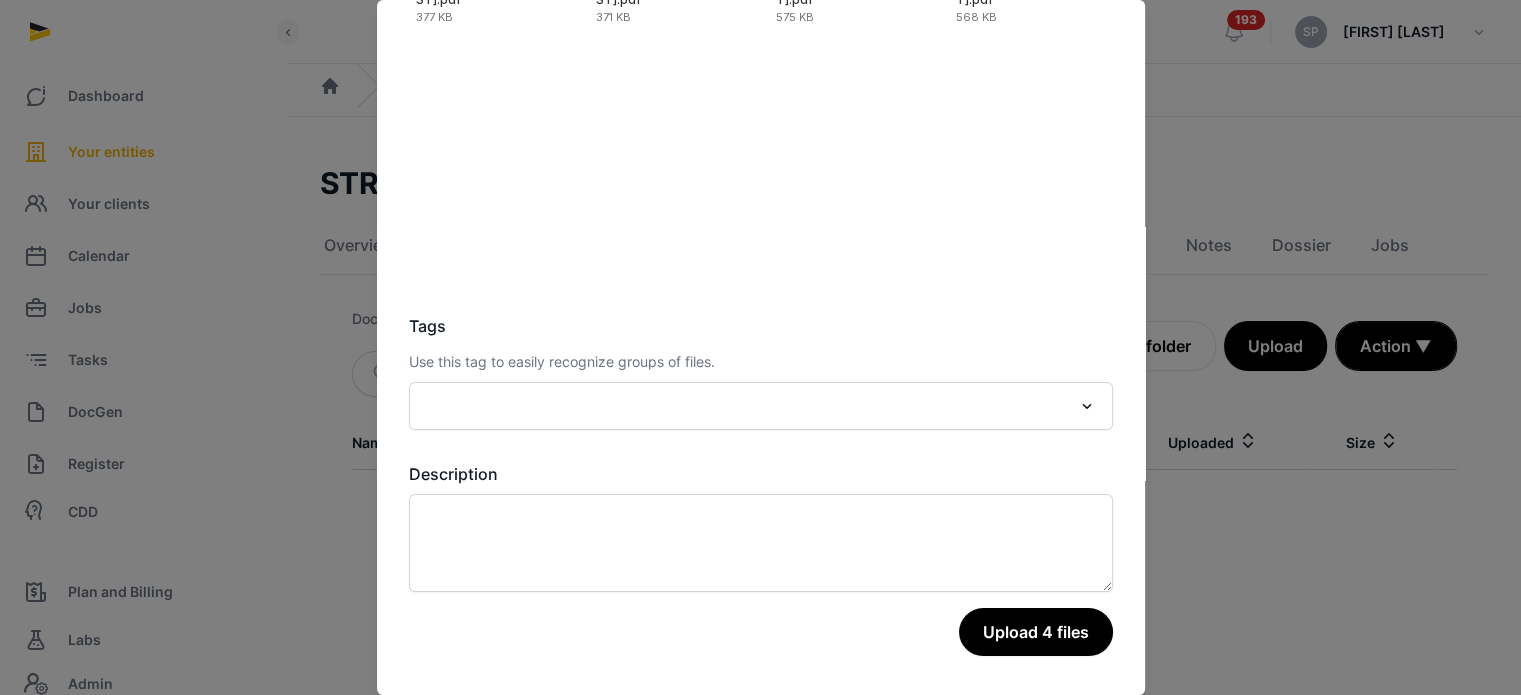click on "File Upload Drop your files here Cancel 4 files selected Add more ACRA ack_Updat...l_[LAST].pdf 377 KB ACRA_ack_Updat...t_[LAST].pdf 371 KB Updating perso...t_[LAST].pdf 575 KB Updating perso...l_[LAST].pdf 568 KB Tags Use this tag to easily recognize groups of files. Loading... Description Upload 4 files" at bounding box center [761, 347] 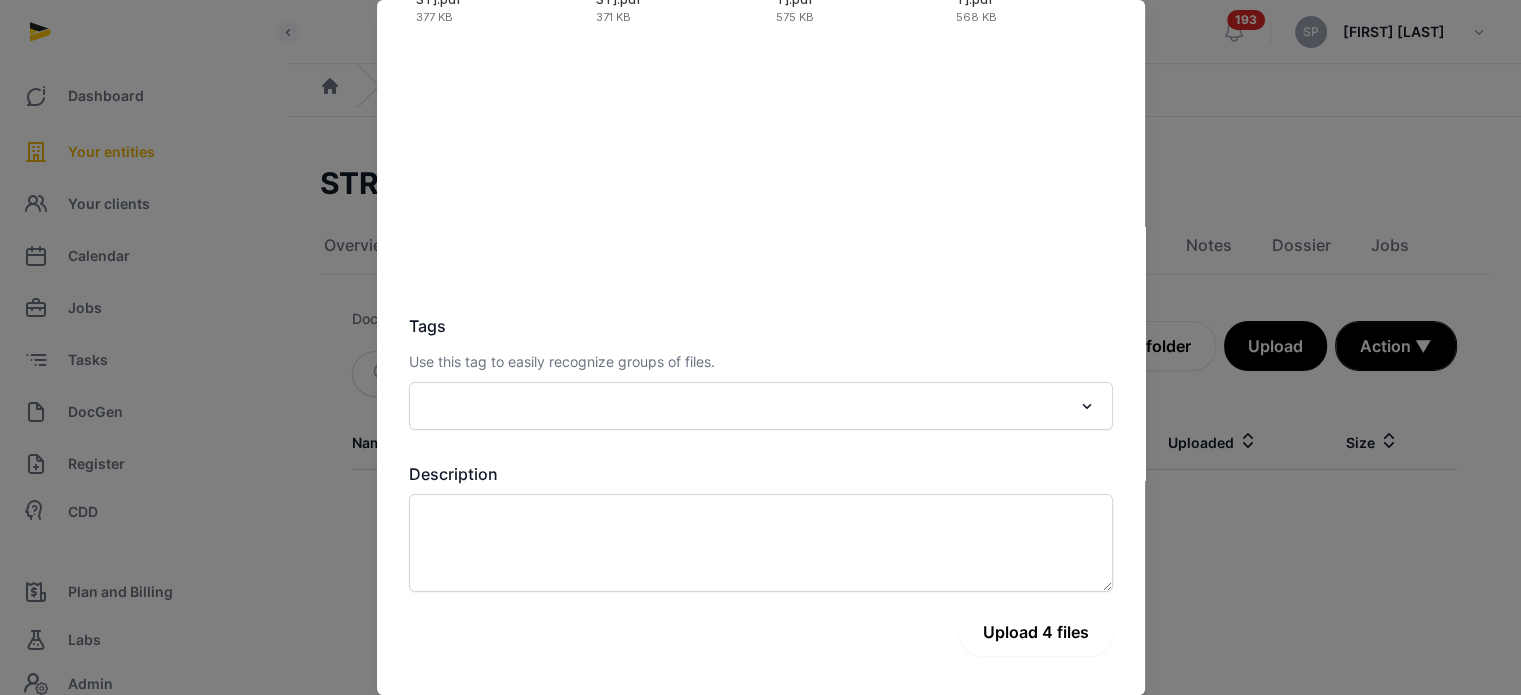 click on "Upload 4 files" at bounding box center (1036, 632) 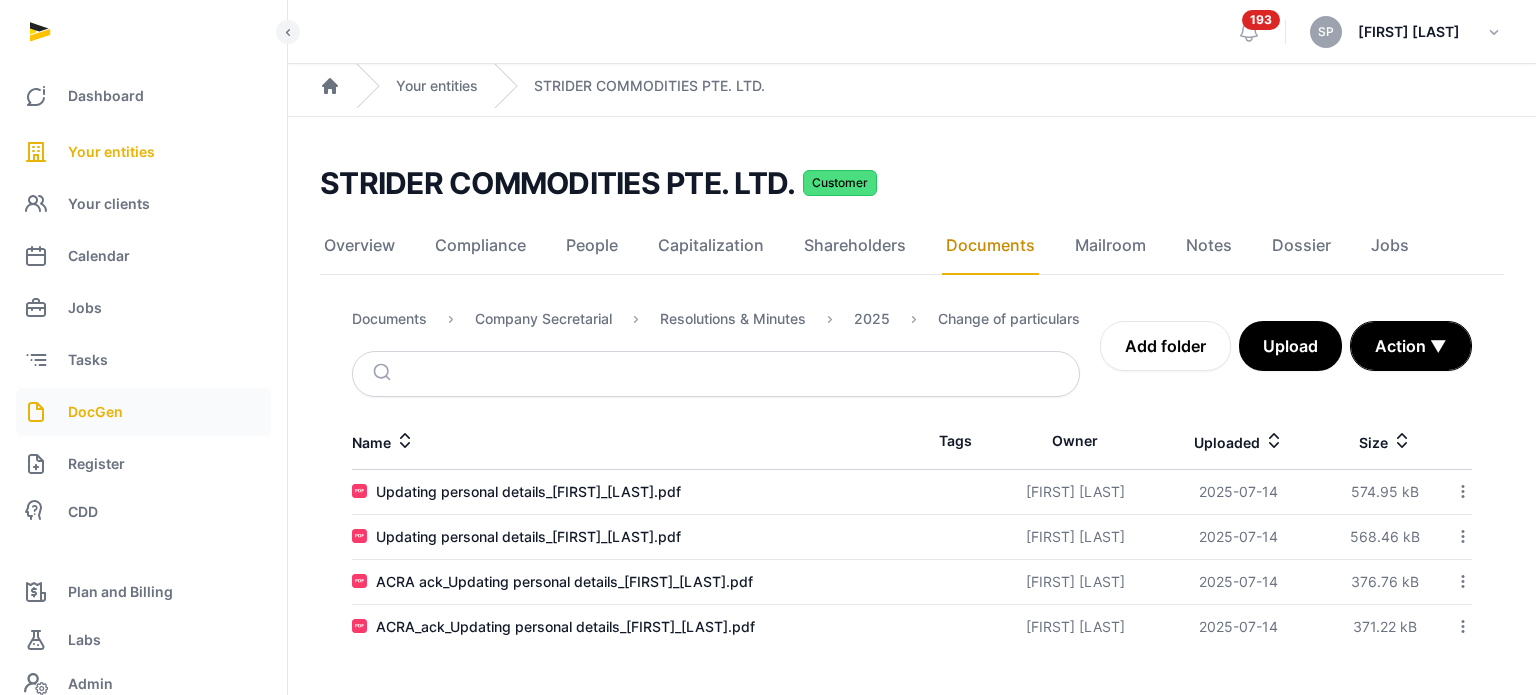 click on "DocGen" at bounding box center [143, 412] 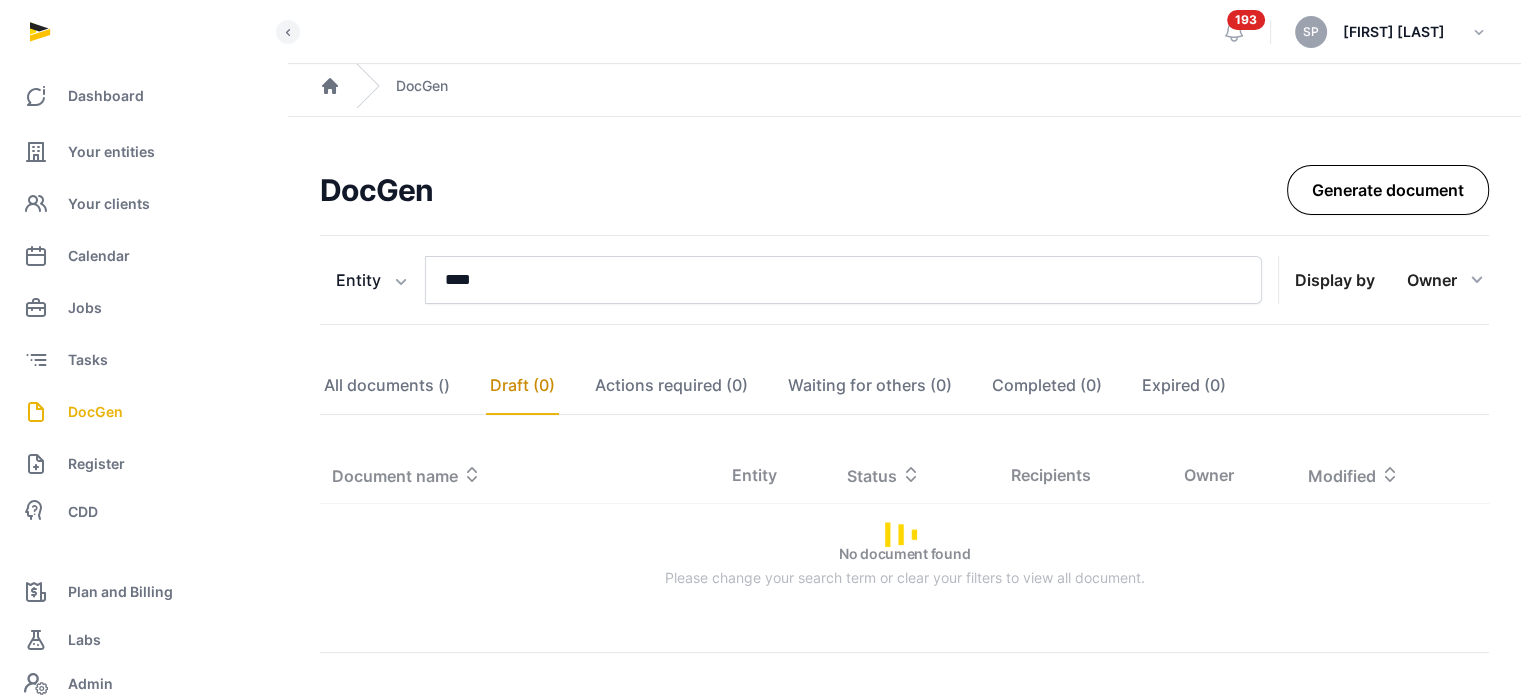 click on "Generate document" at bounding box center [1388, 190] 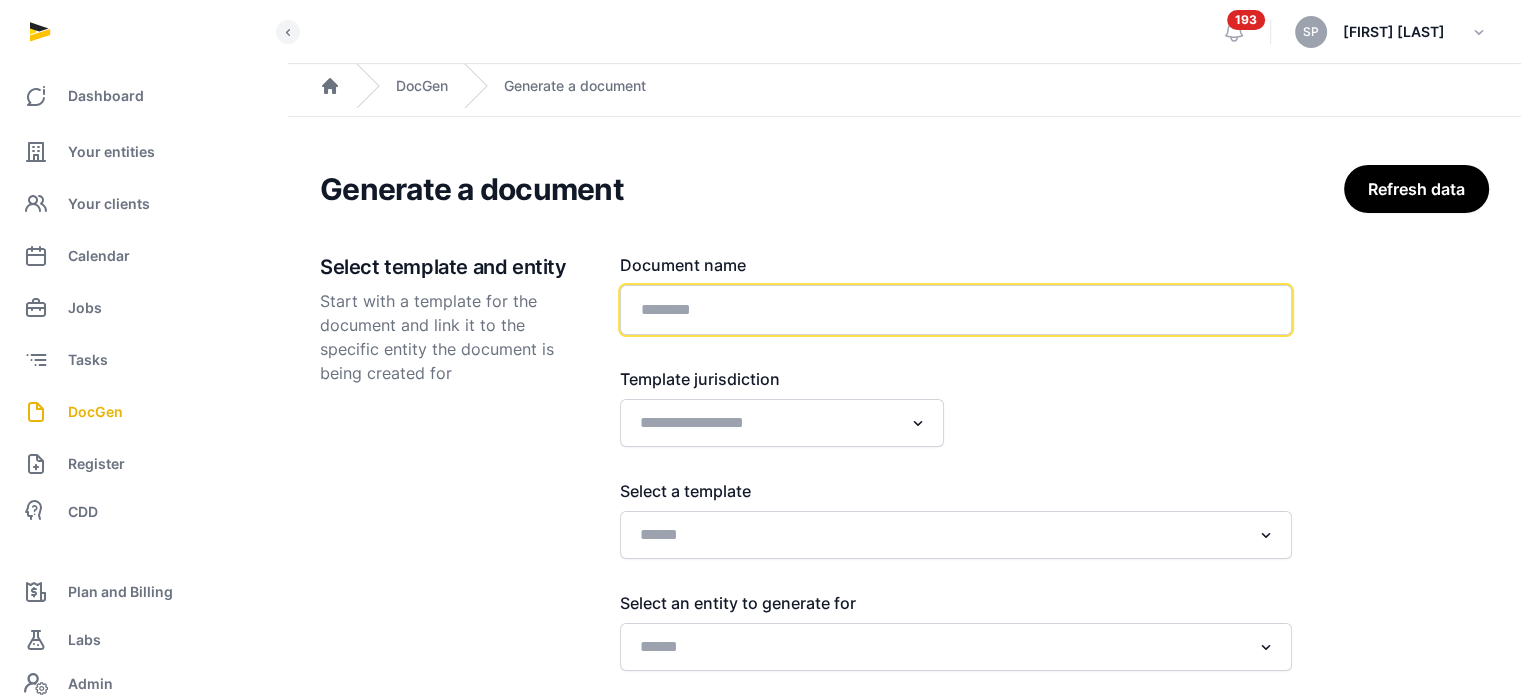 click 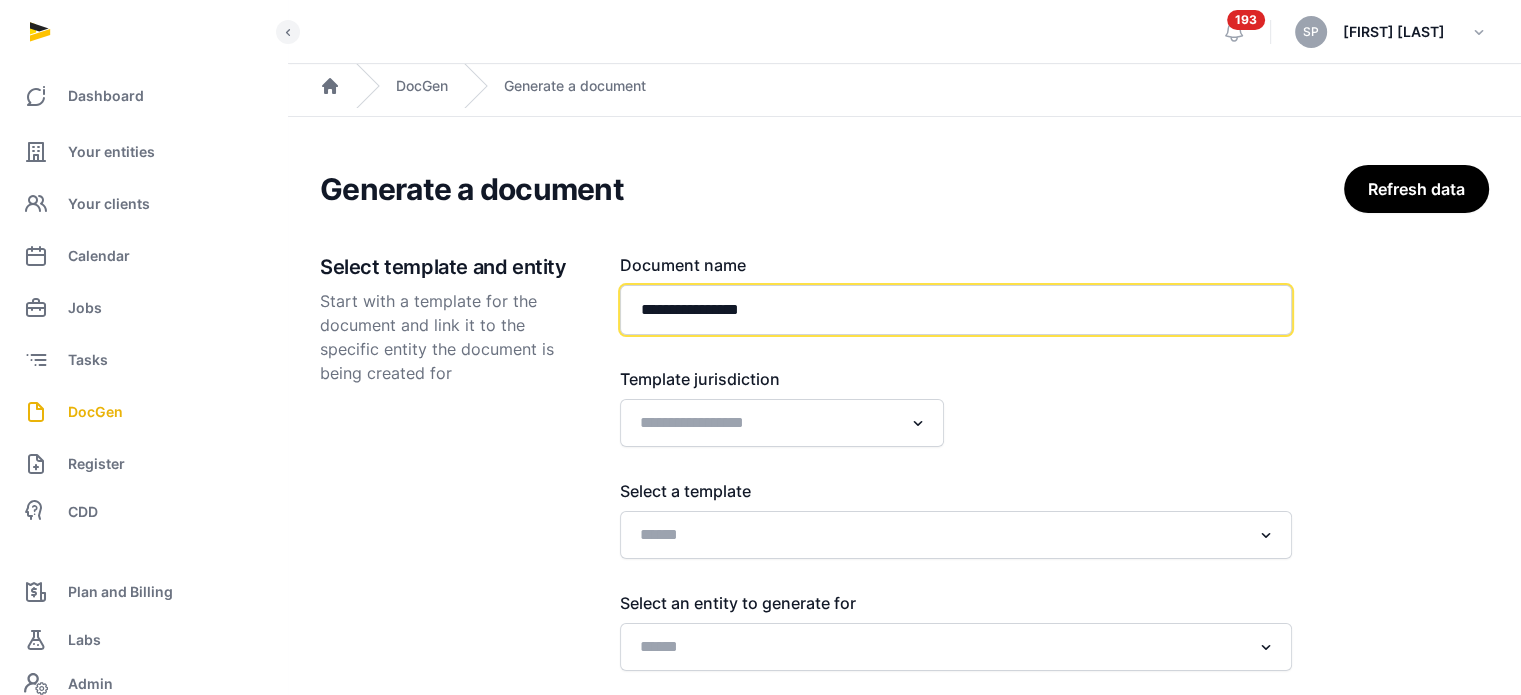 type on "**********" 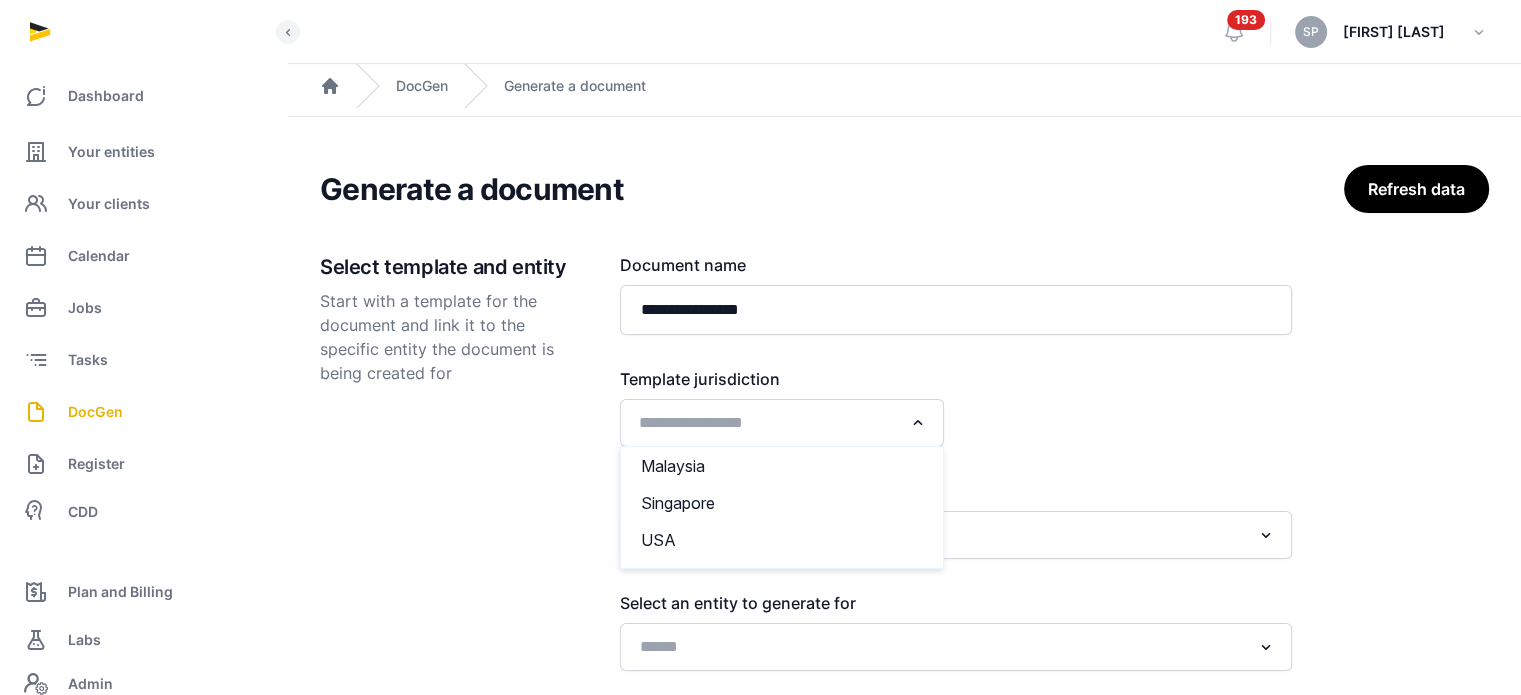 click 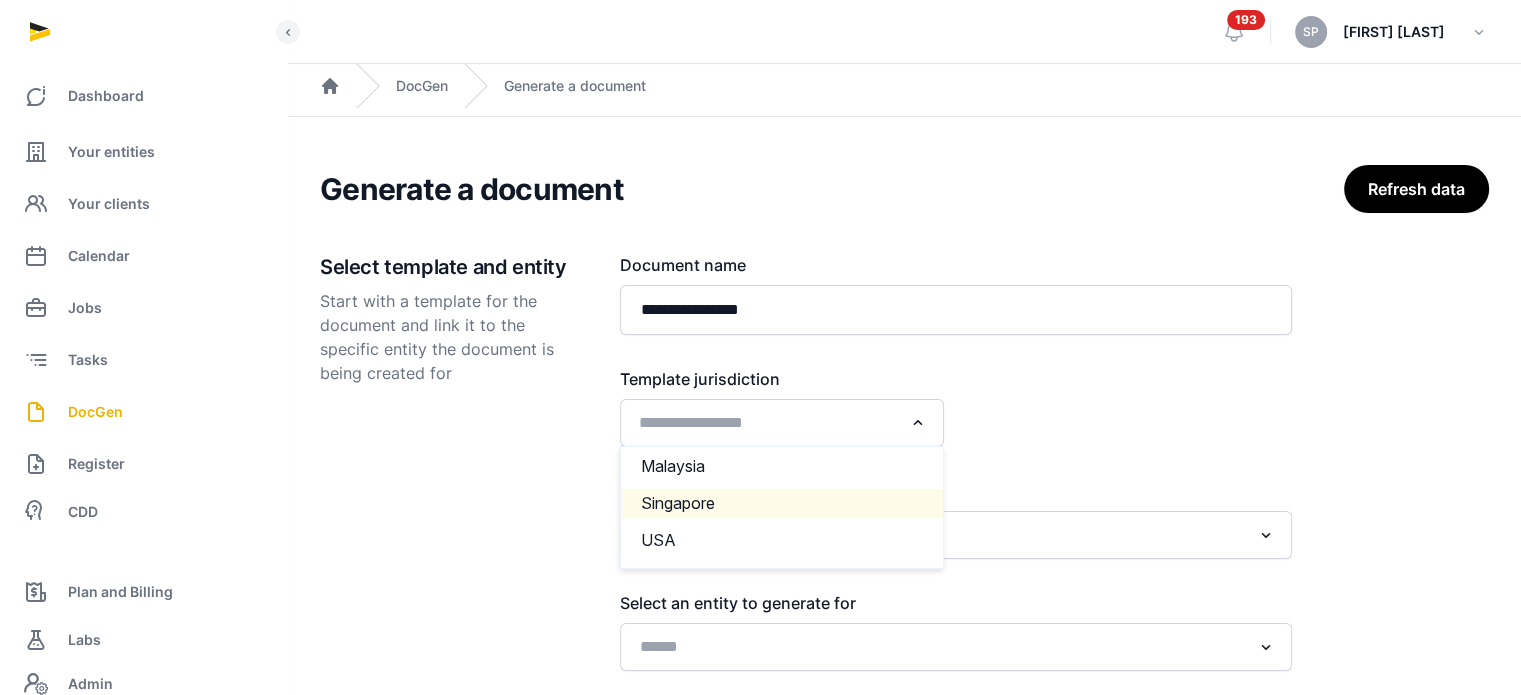 click on "Singapore" 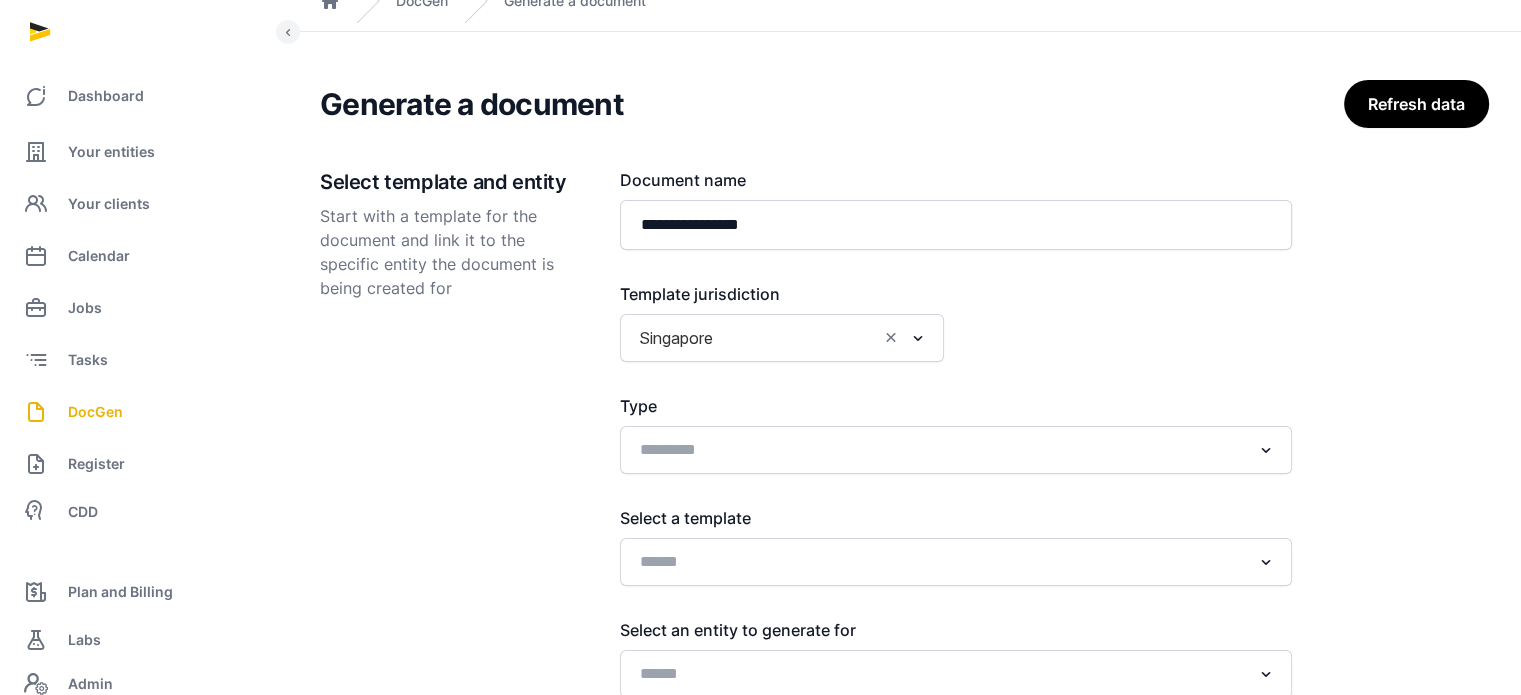 scroll, scrollTop: 249, scrollLeft: 0, axis: vertical 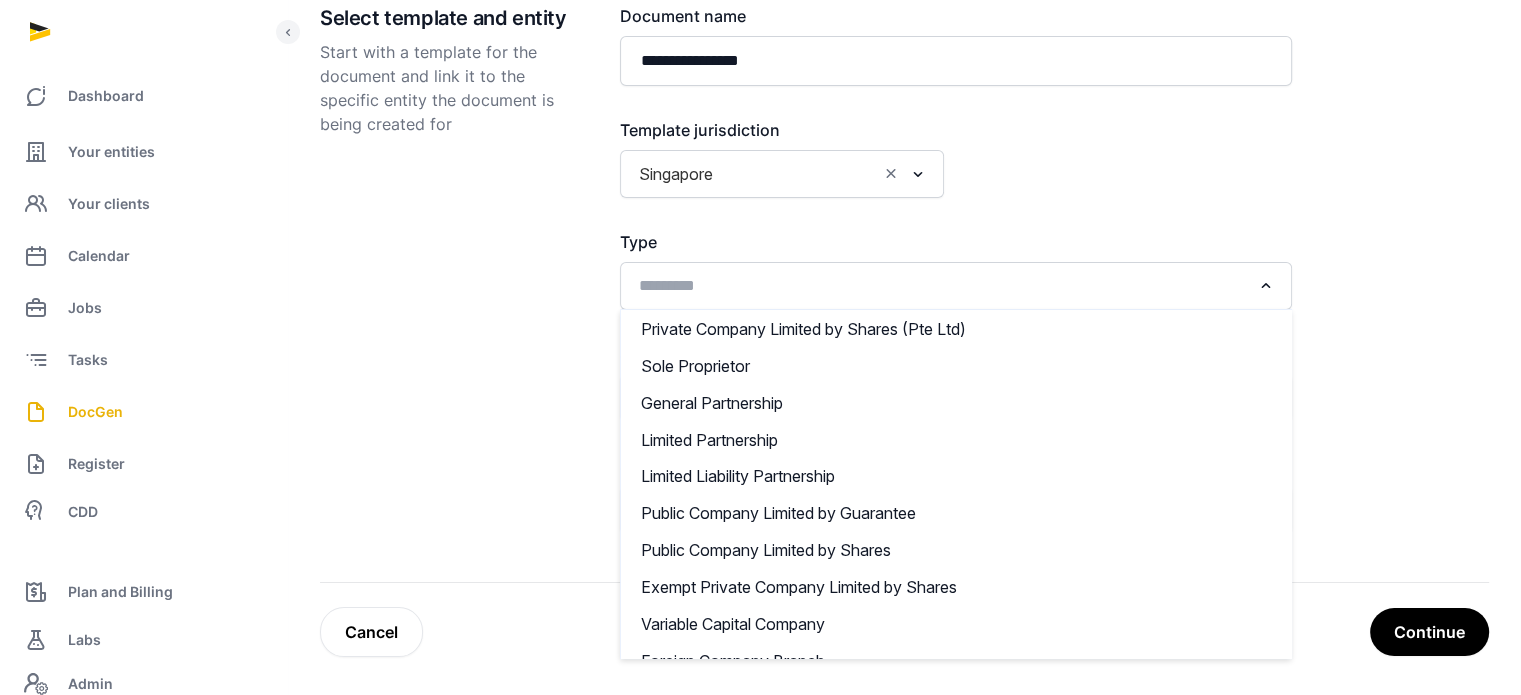 click 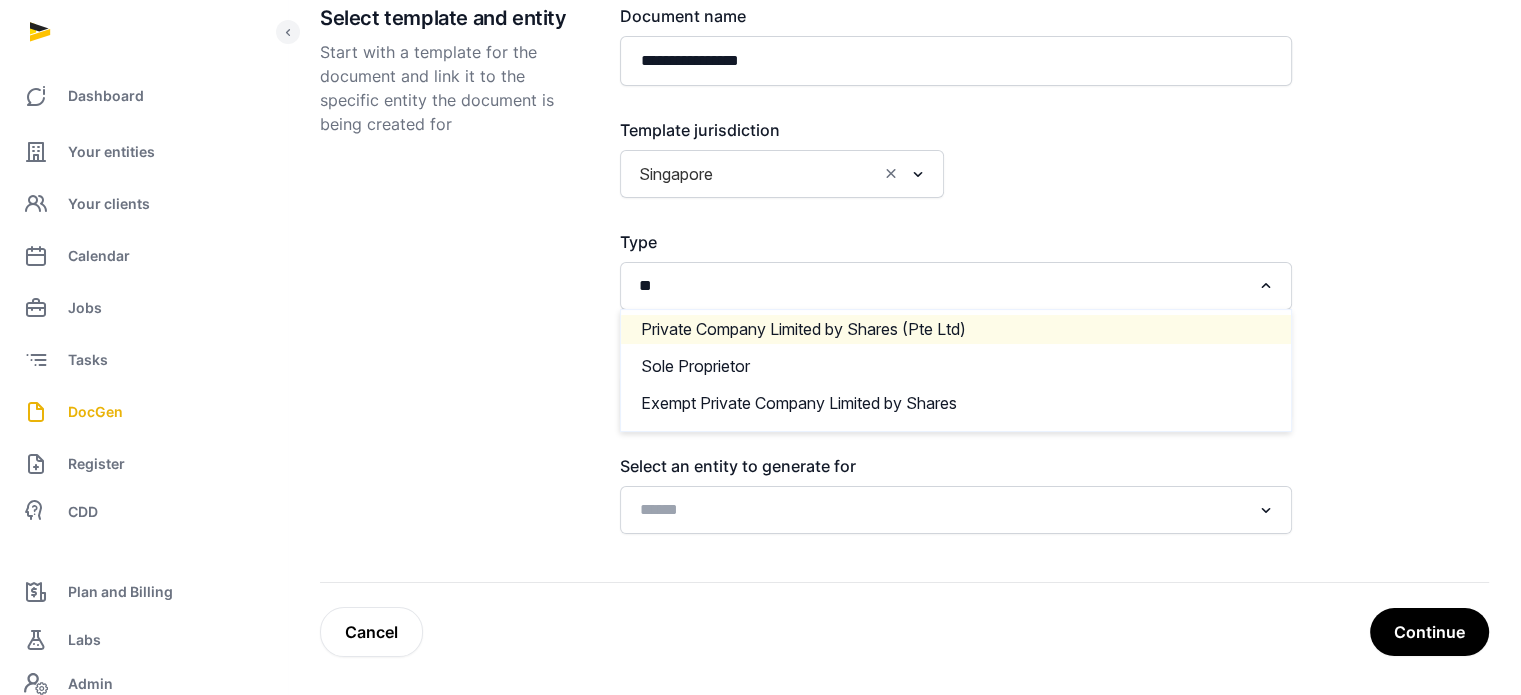 type on "*" 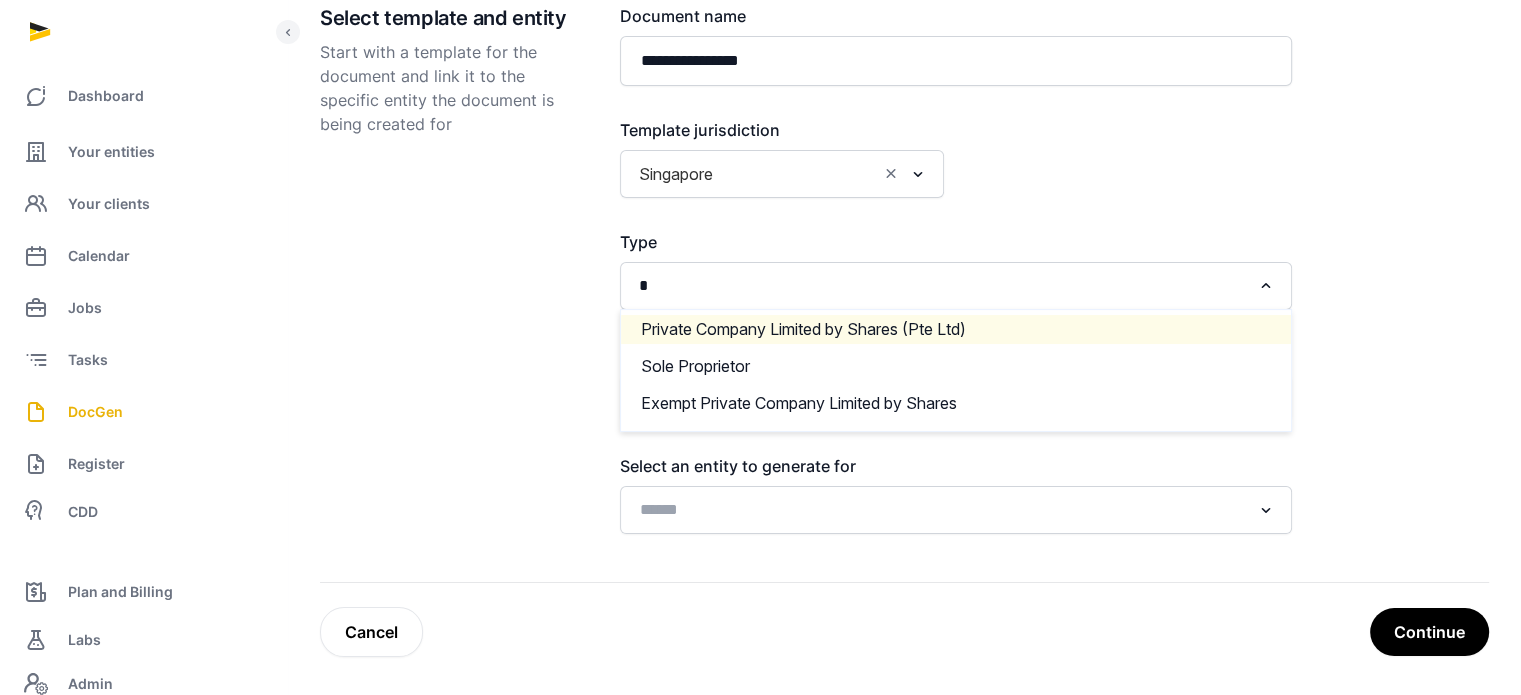 type 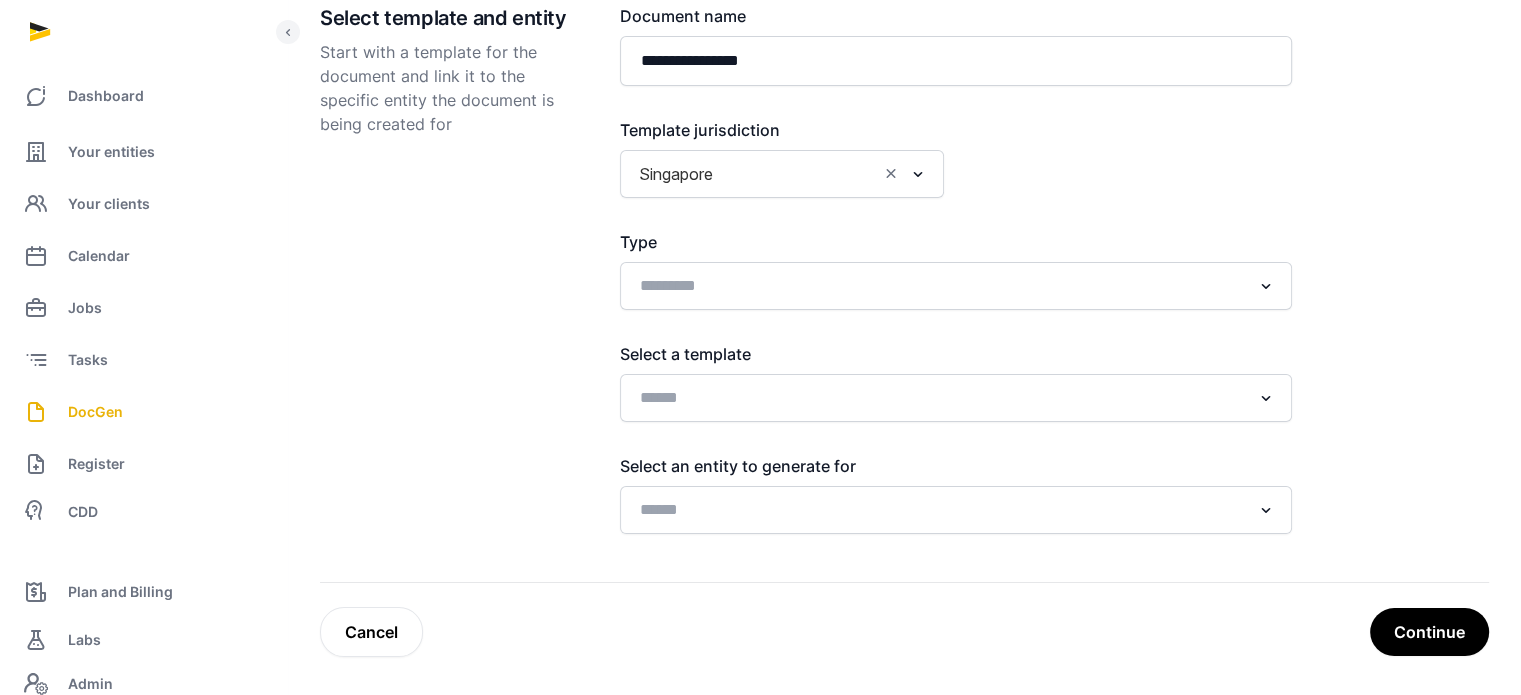 click on "**********" at bounding box center [904, 293] 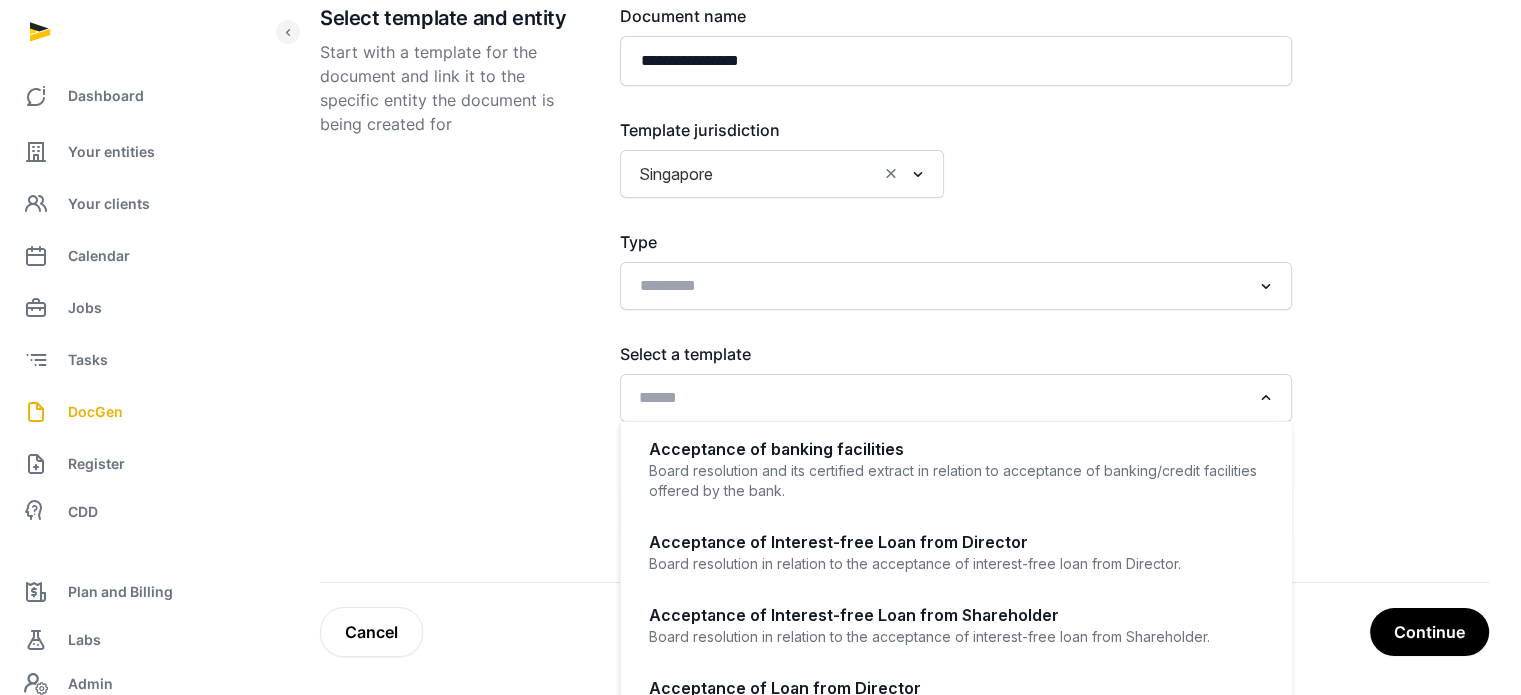 click 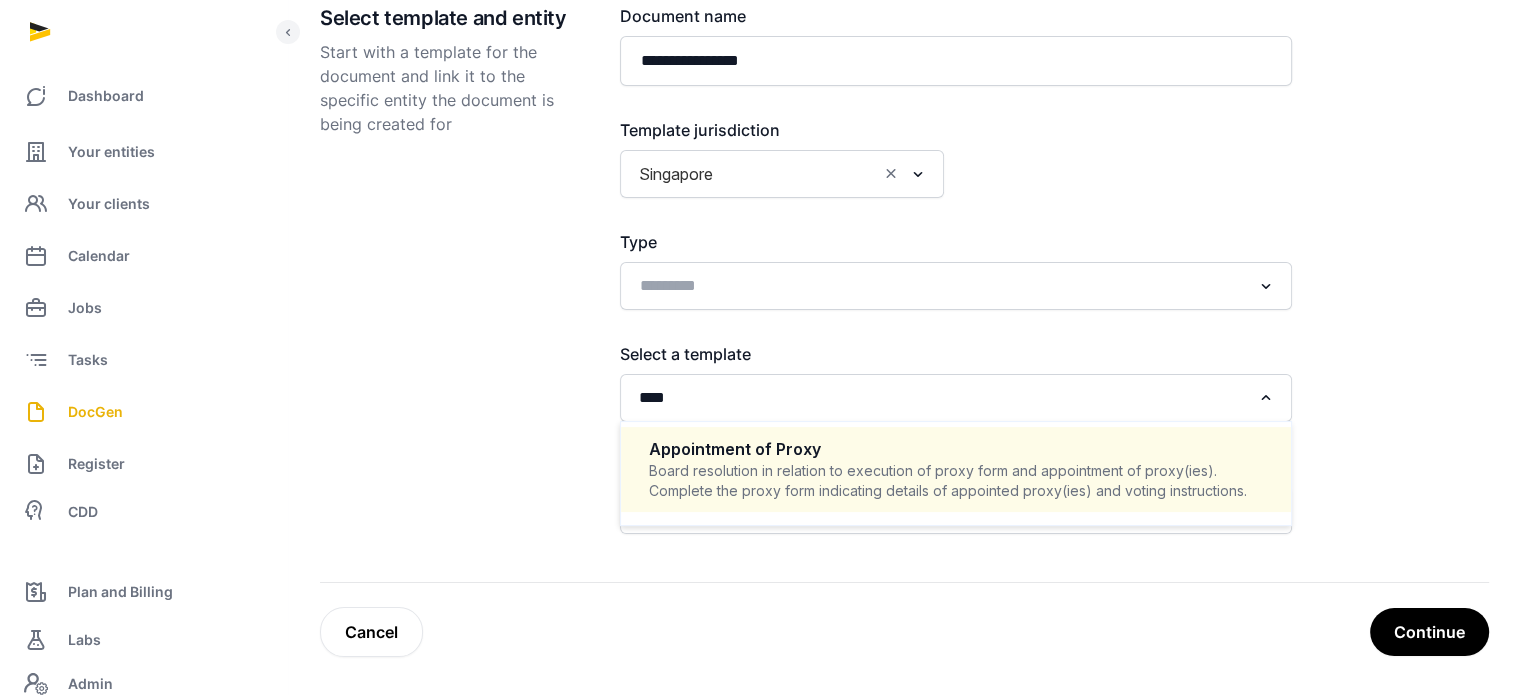 click on "Board resolution in relation to execution of proxy form and appointment of proxy(ies).
Complete the proxy form indicating details of appointed proxy(ies) and voting instructions." at bounding box center [956, 481] 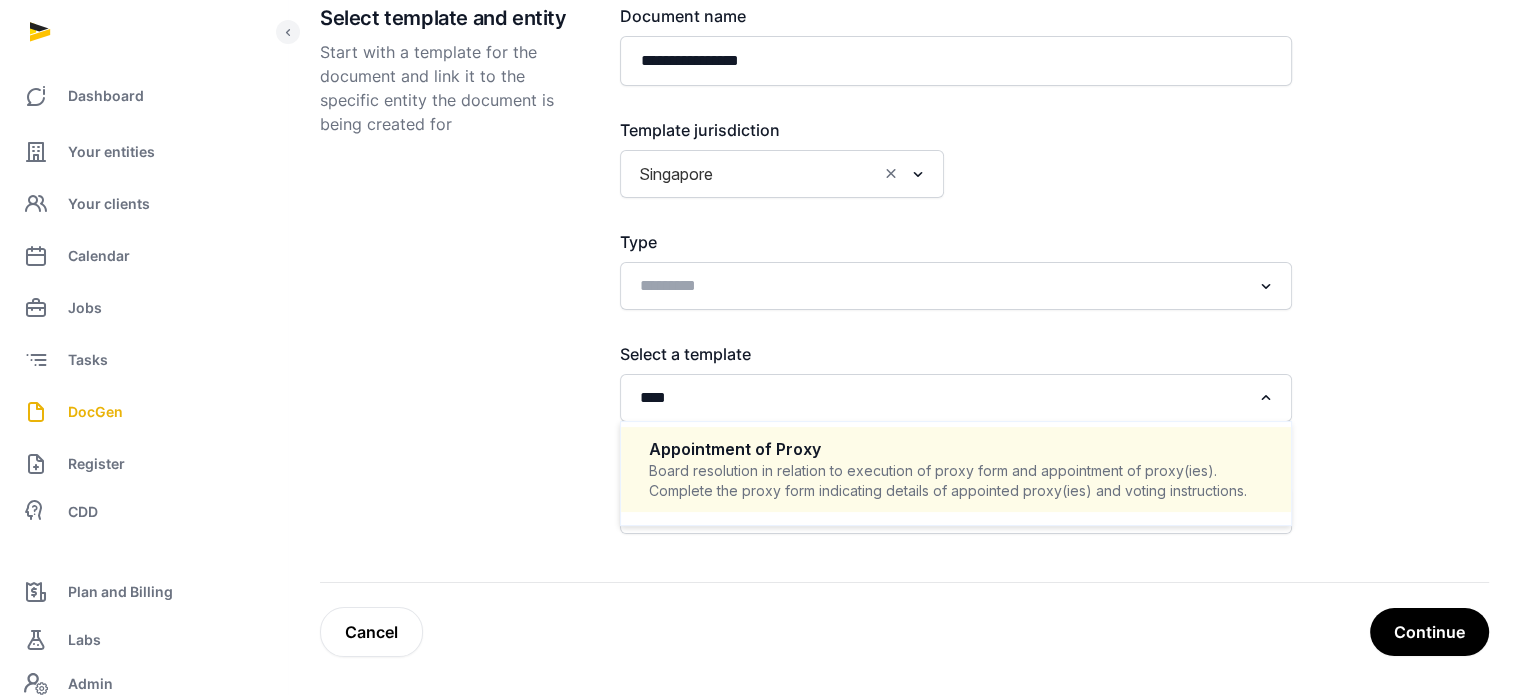 type 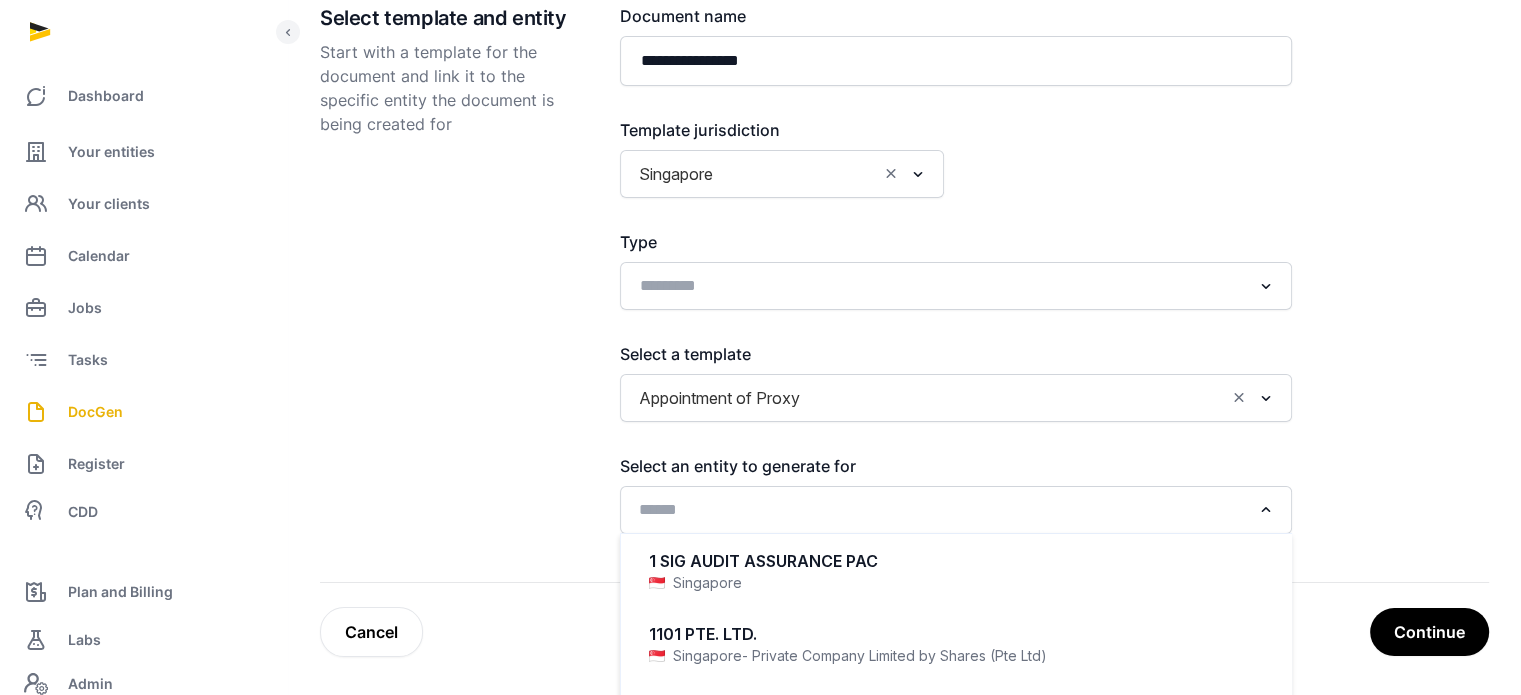 click 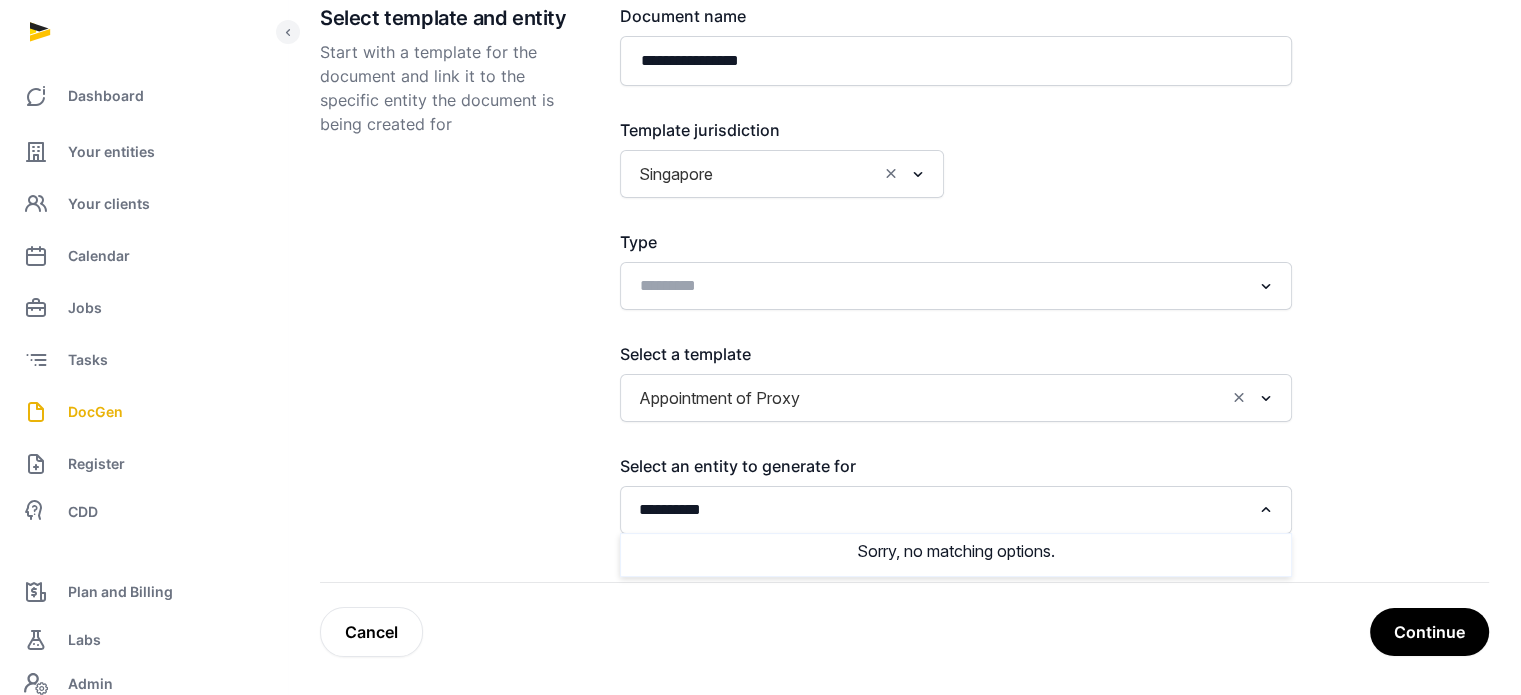 click on "**********" 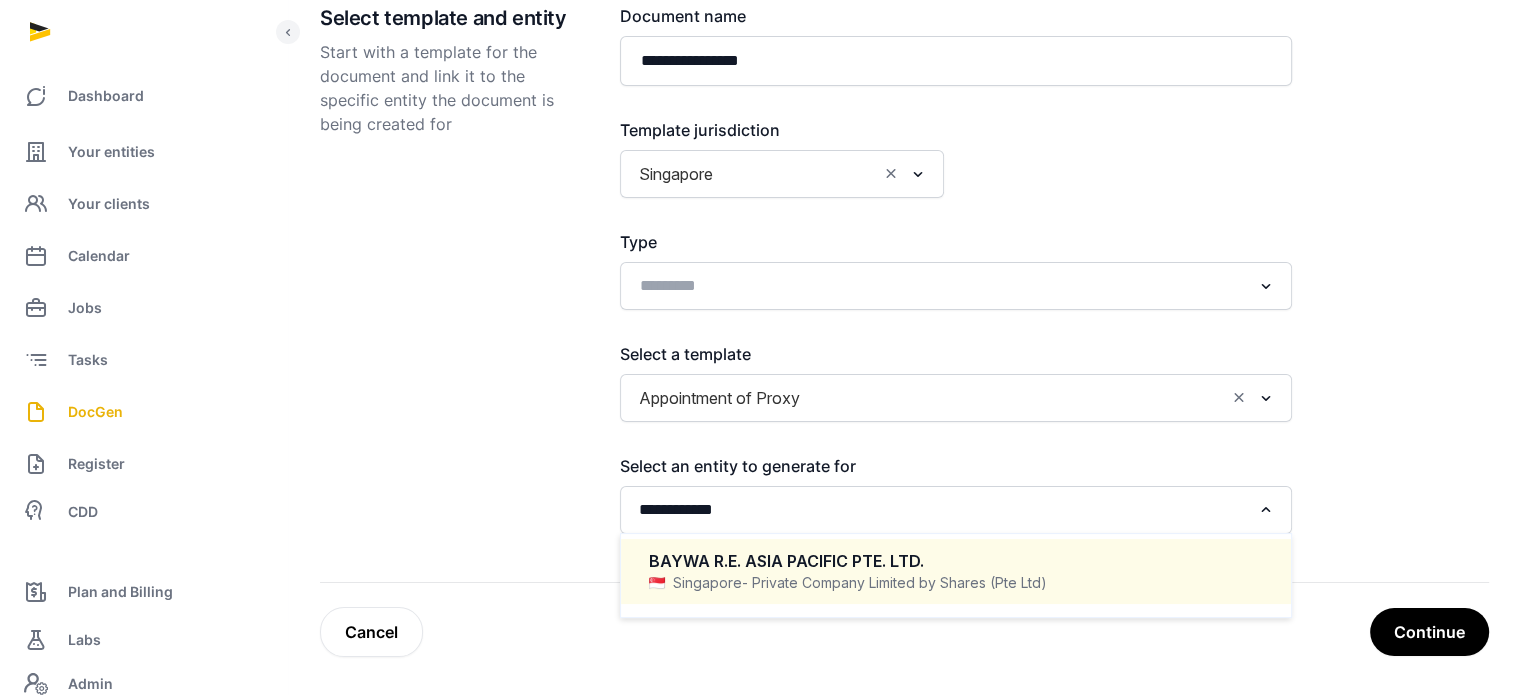 click on "BAYWA R.E. ASIA PACIFIC PTE. LTD." at bounding box center [956, 561] 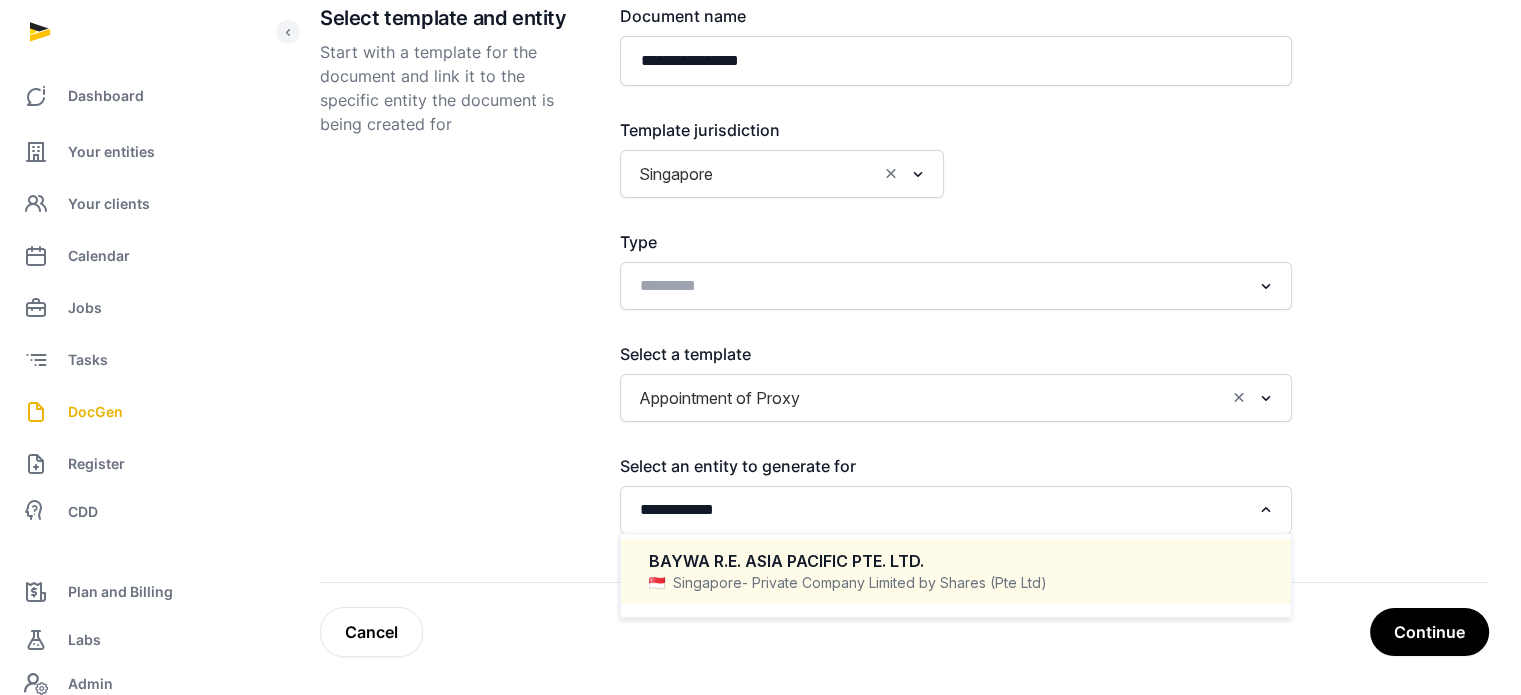 type 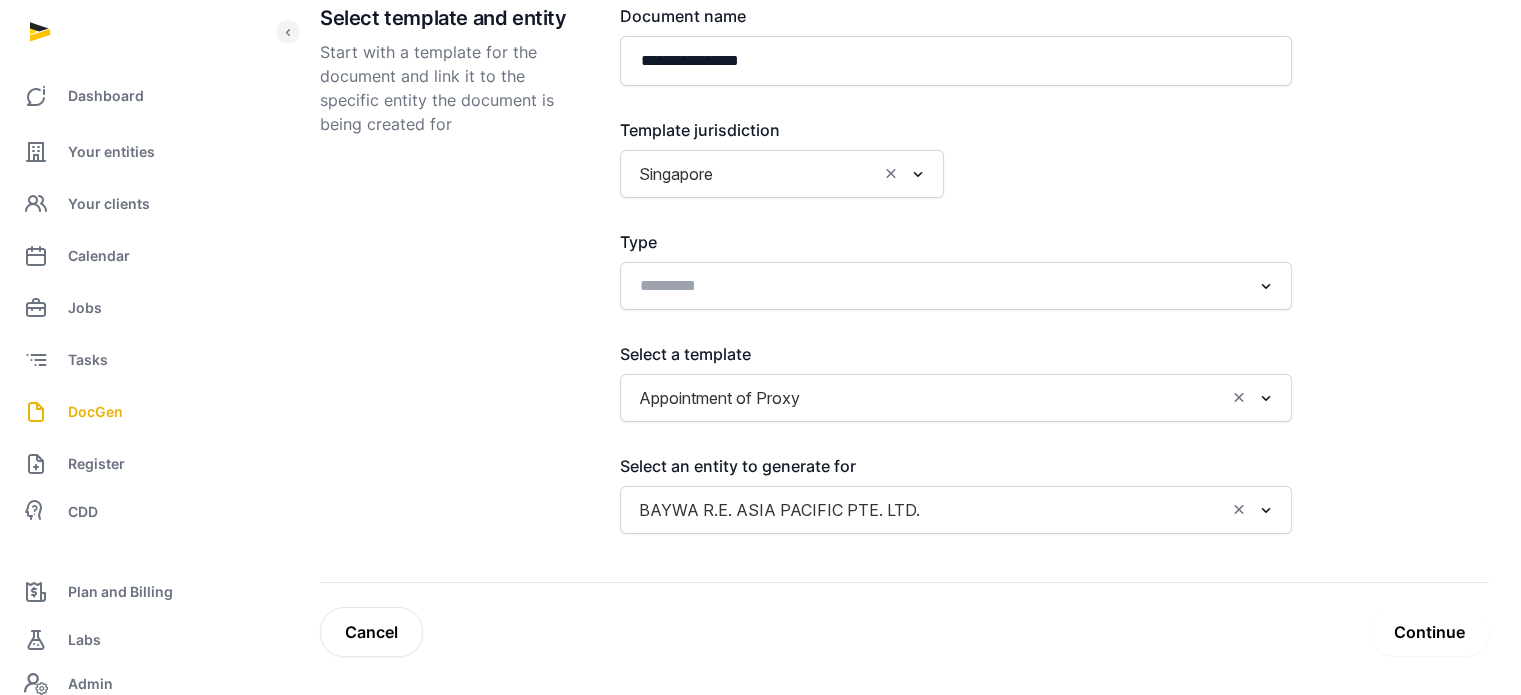 click on "Continue" at bounding box center (1429, 632) 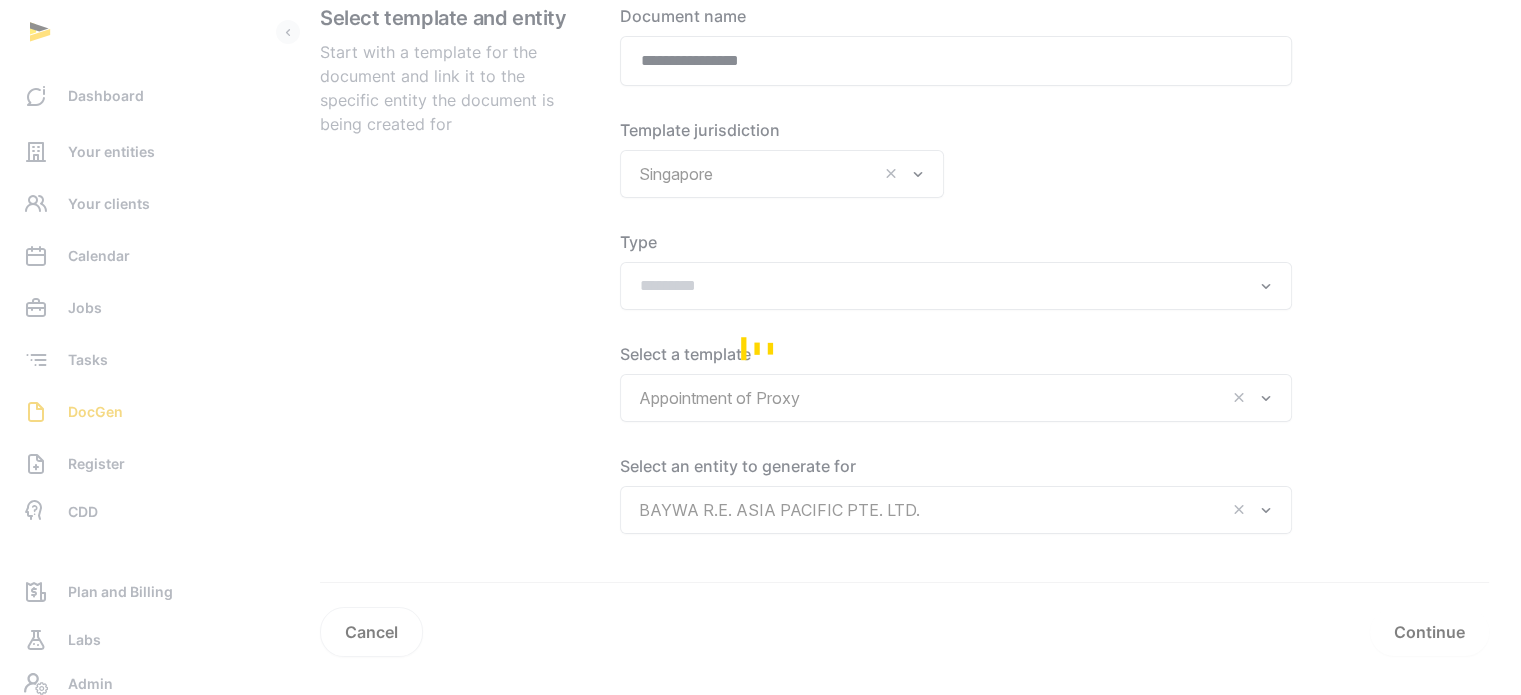 scroll, scrollTop: 103, scrollLeft: 0, axis: vertical 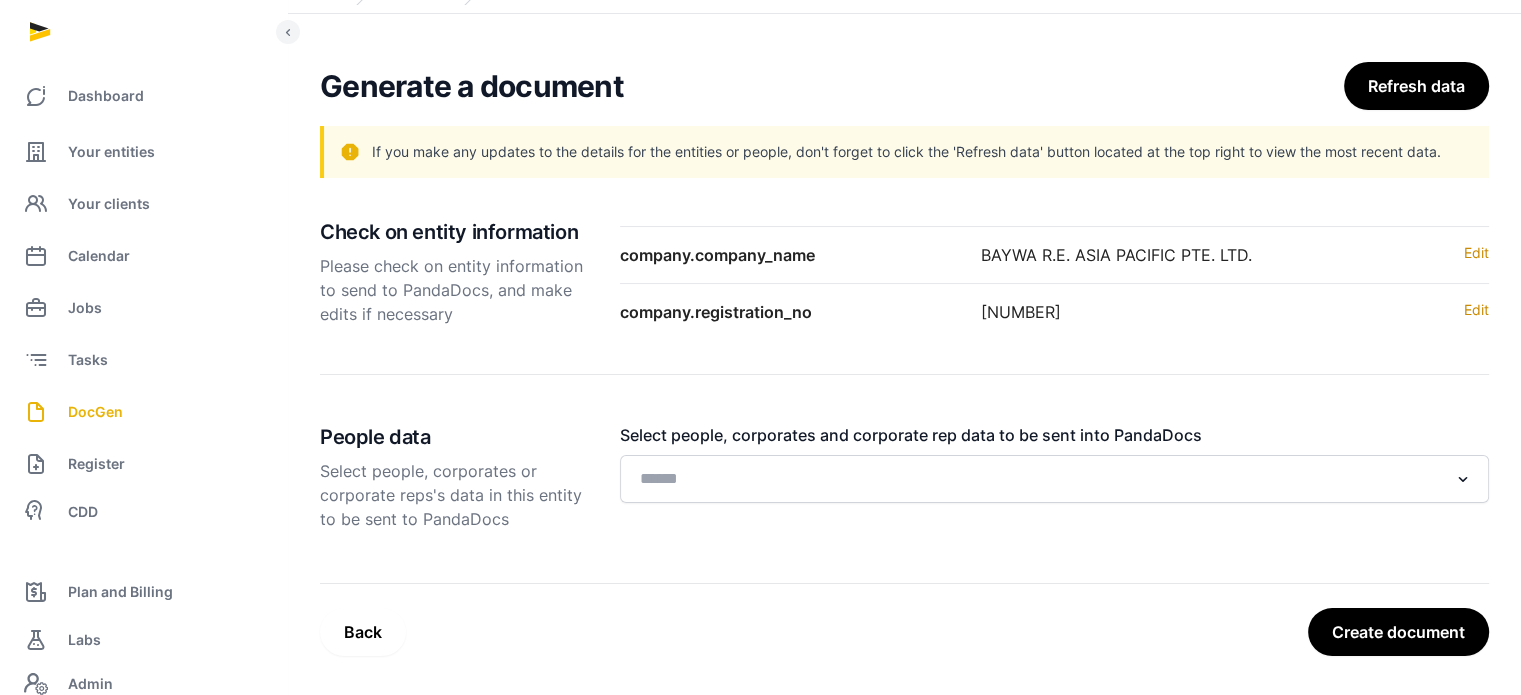 click on "Create document" at bounding box center [1398, 632] 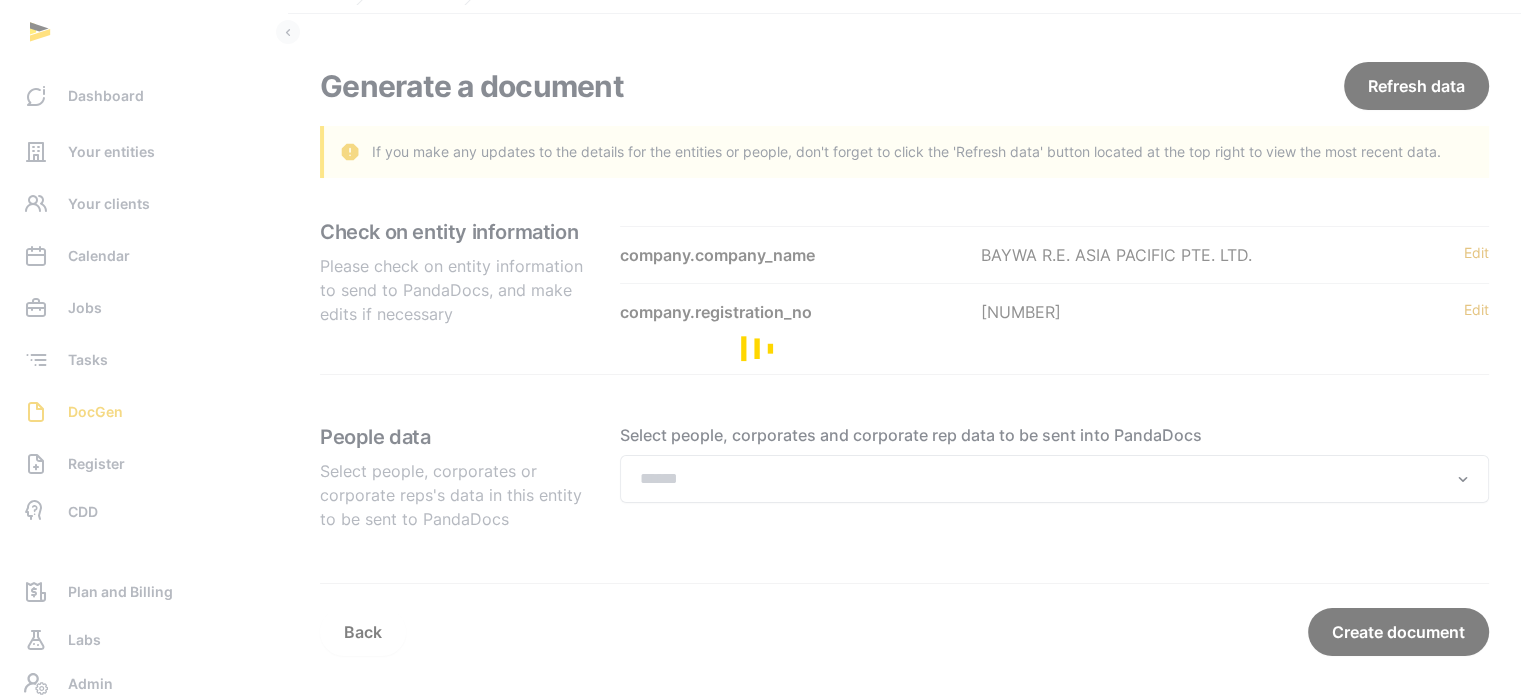 scroll, scrollTop: 0, scrollLeft: 0, axis: both 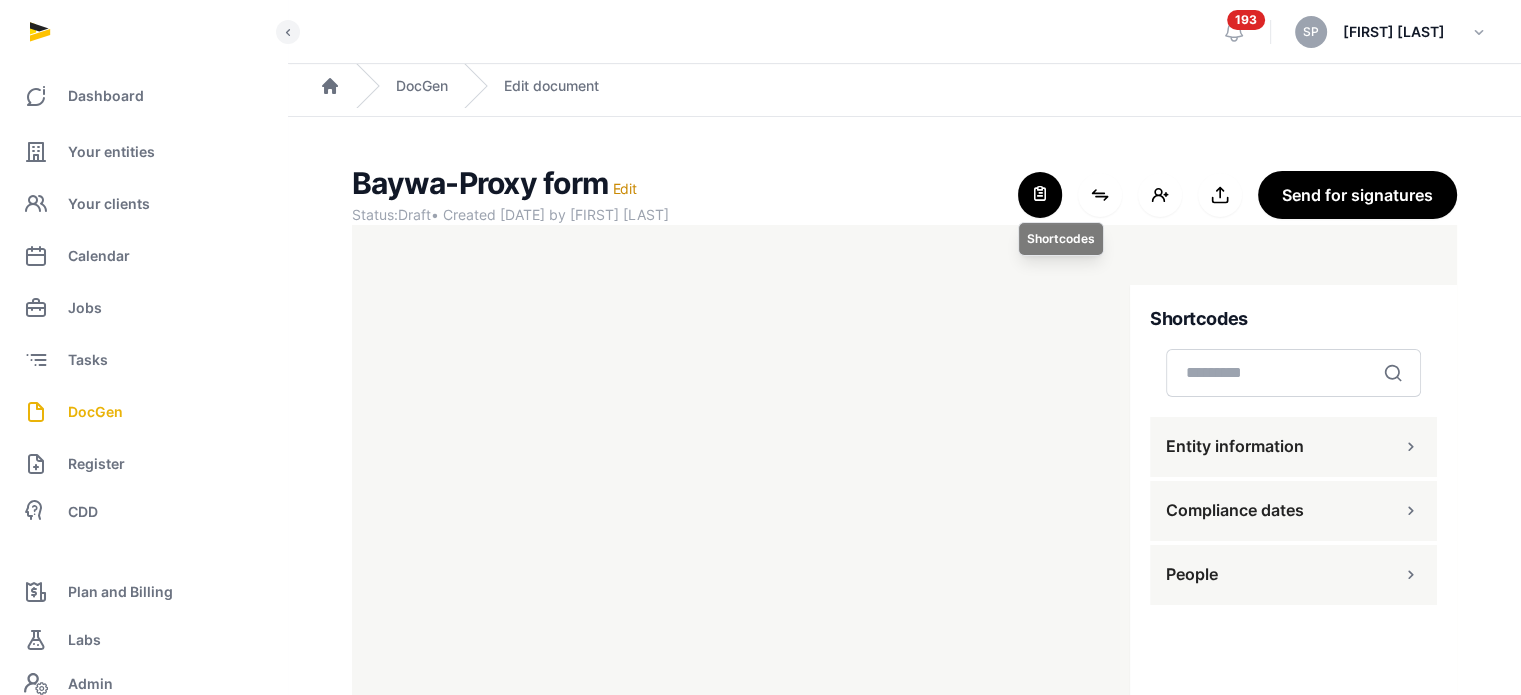 click at bounding box center (1040, 195) 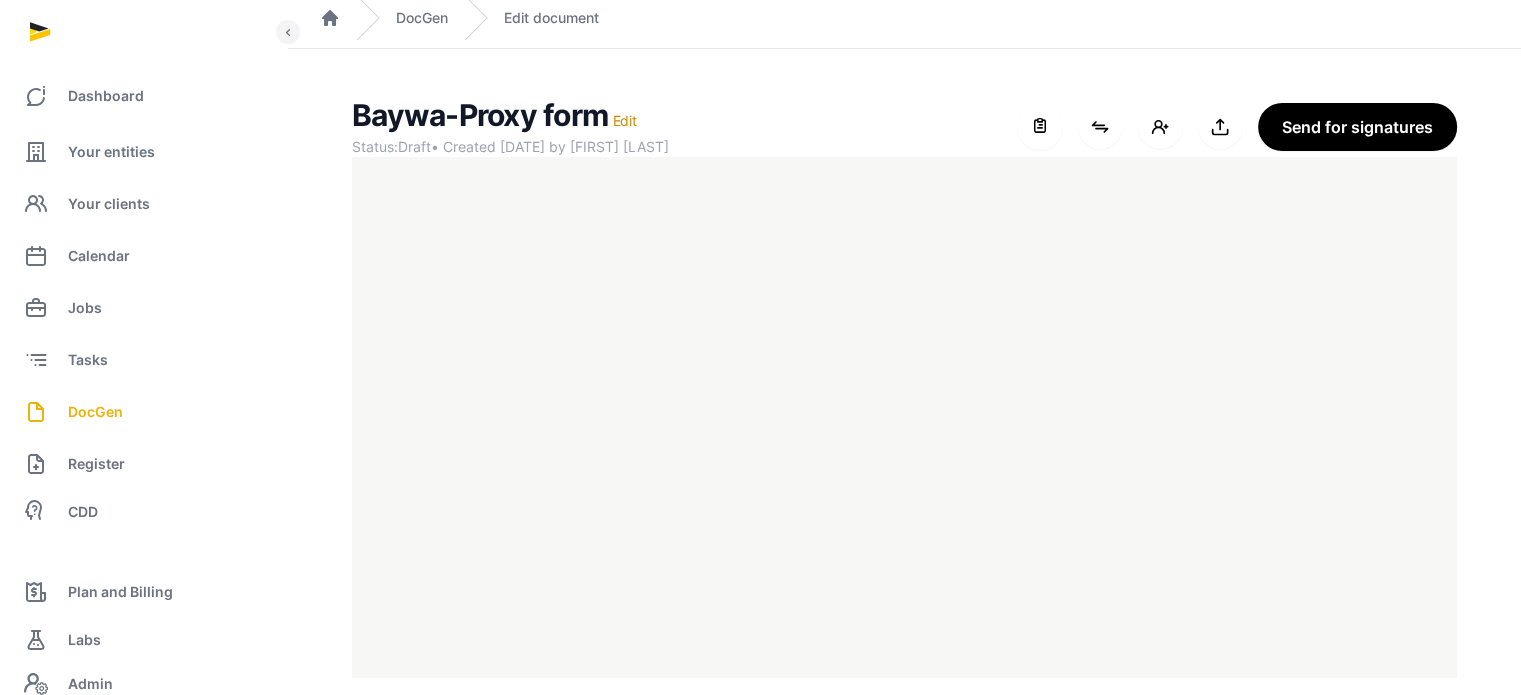 scroll, scrollTop: 91, scrollLeft: 0, axis: vertical 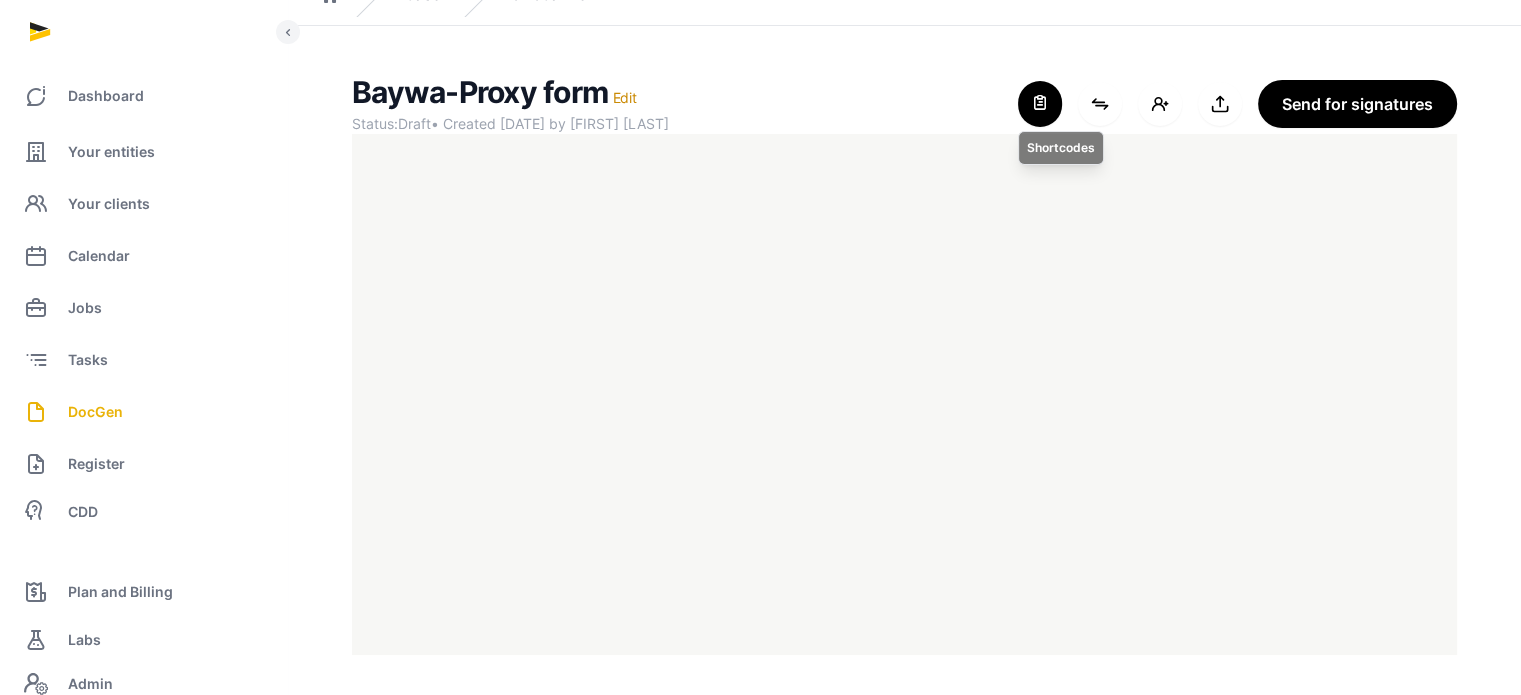 click at bounding box center [1040, 104] 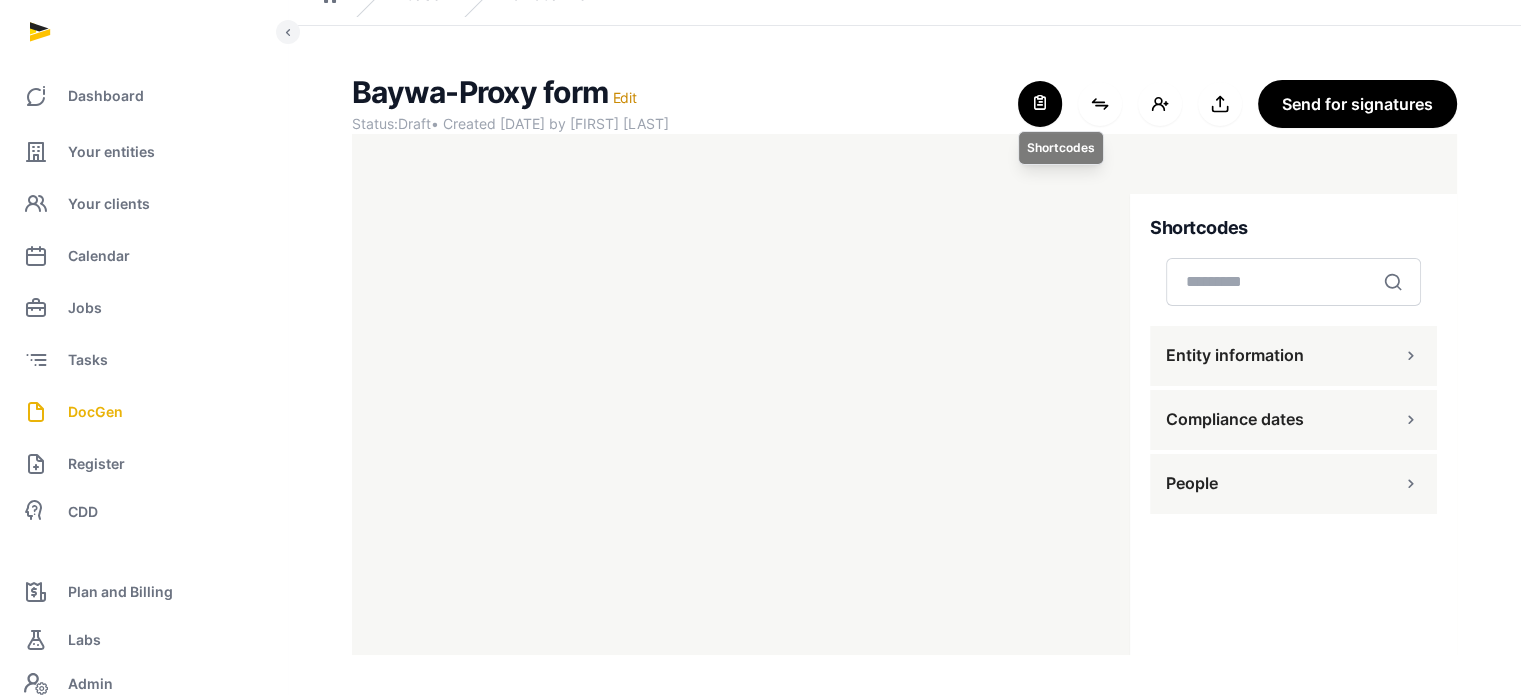click at bounding box center (1040, 104) 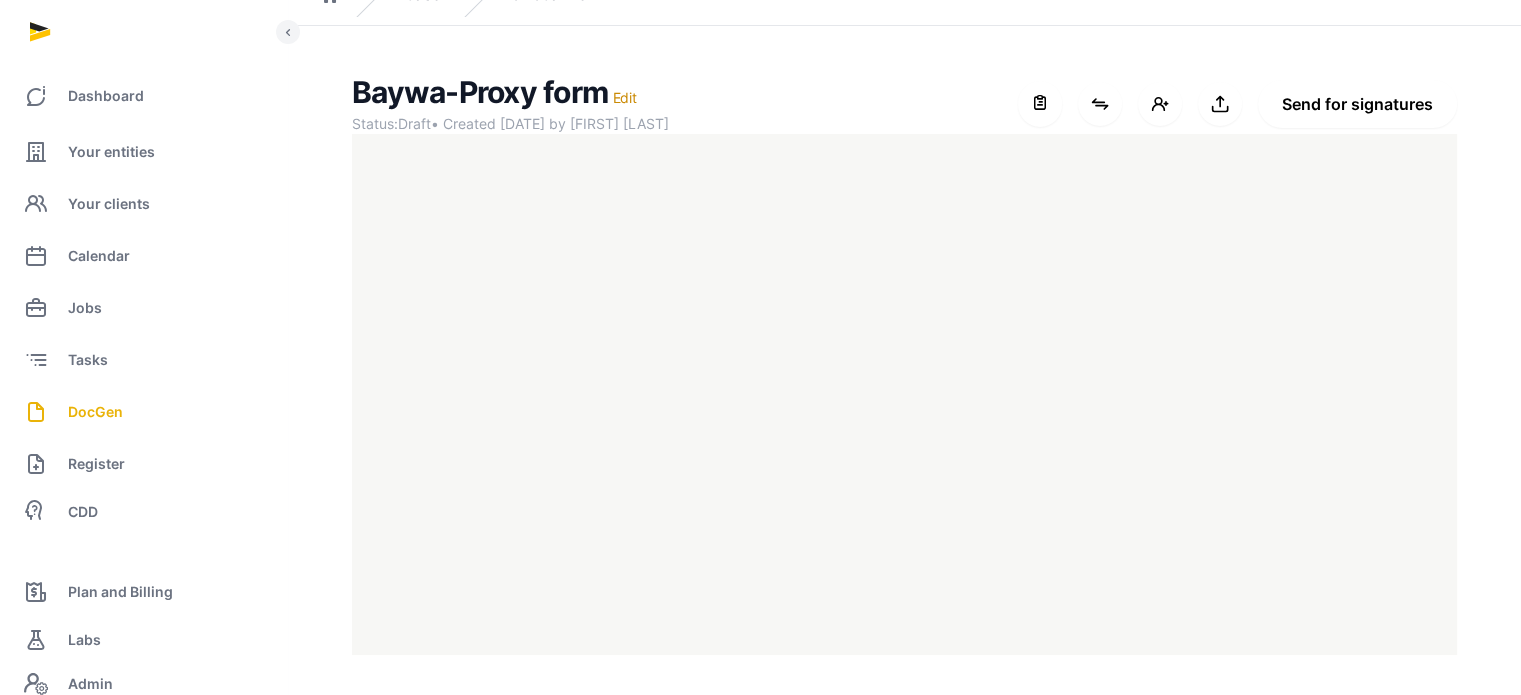 click on "Send for signatures" at bounding box center [1357, 104] 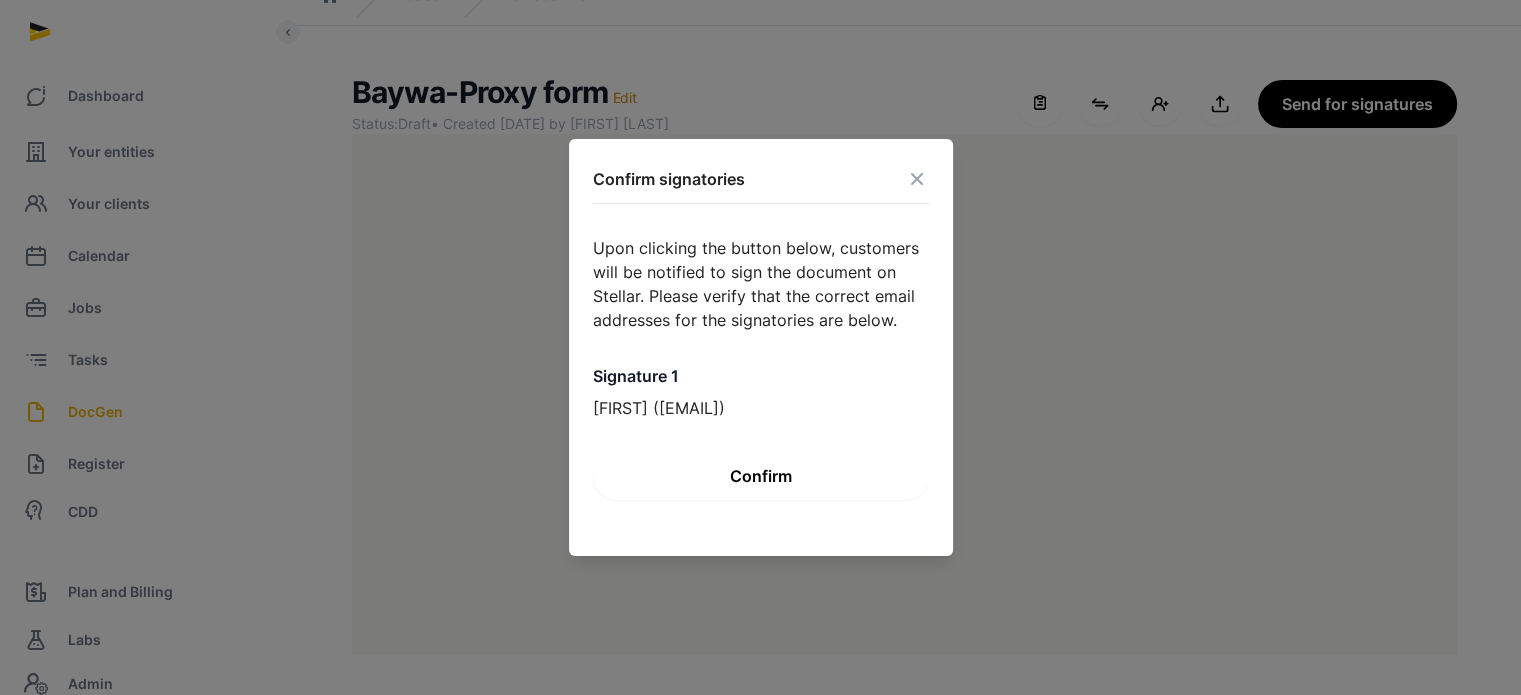 click on "Confirm" at bounding box center (761, 476) 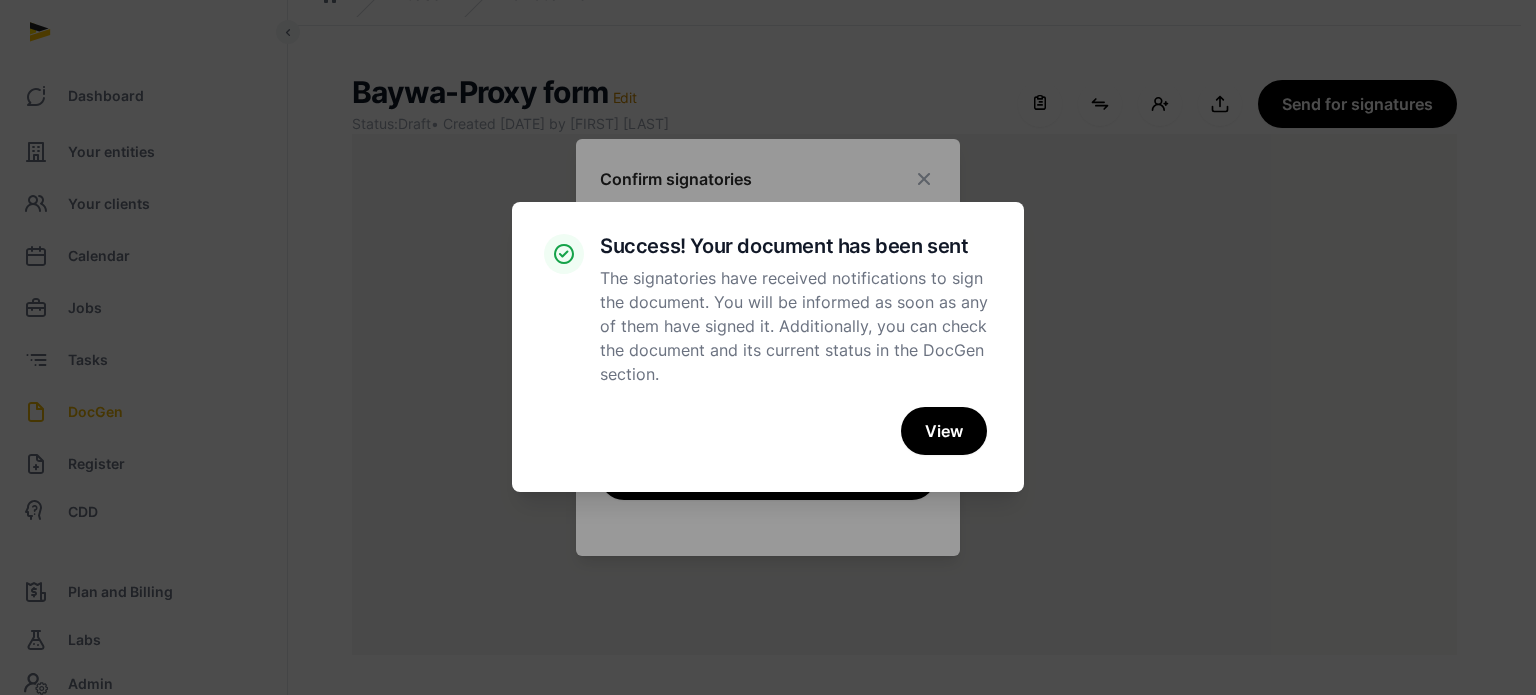 click on "×
Success! Your document has been sent
The signatories have received notifications to sign the document. You will be informed as soon as any of them have signed it. Additionally, you can check the document and its current status in the DocGen section.
Cancel No View" at bounding box center (768, 347) 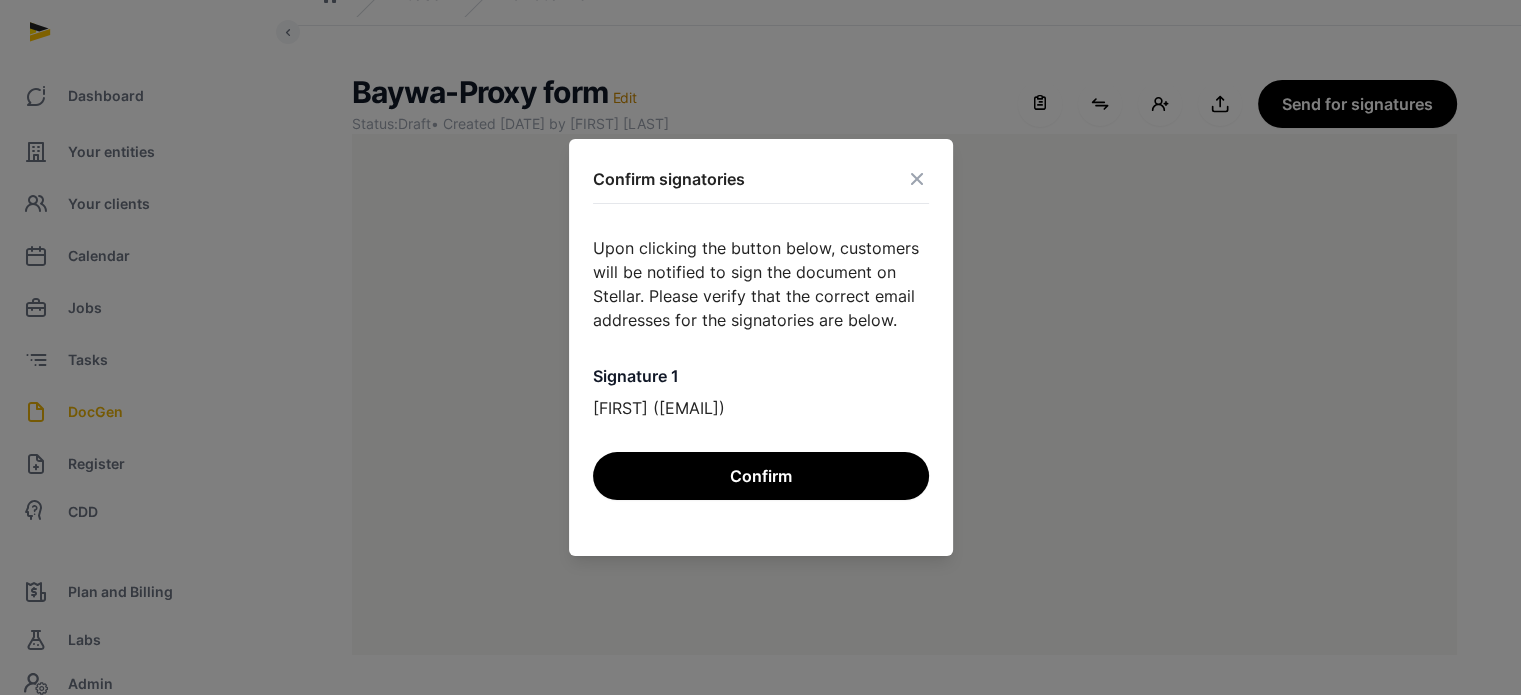 click at bounding box center (917, 179) 